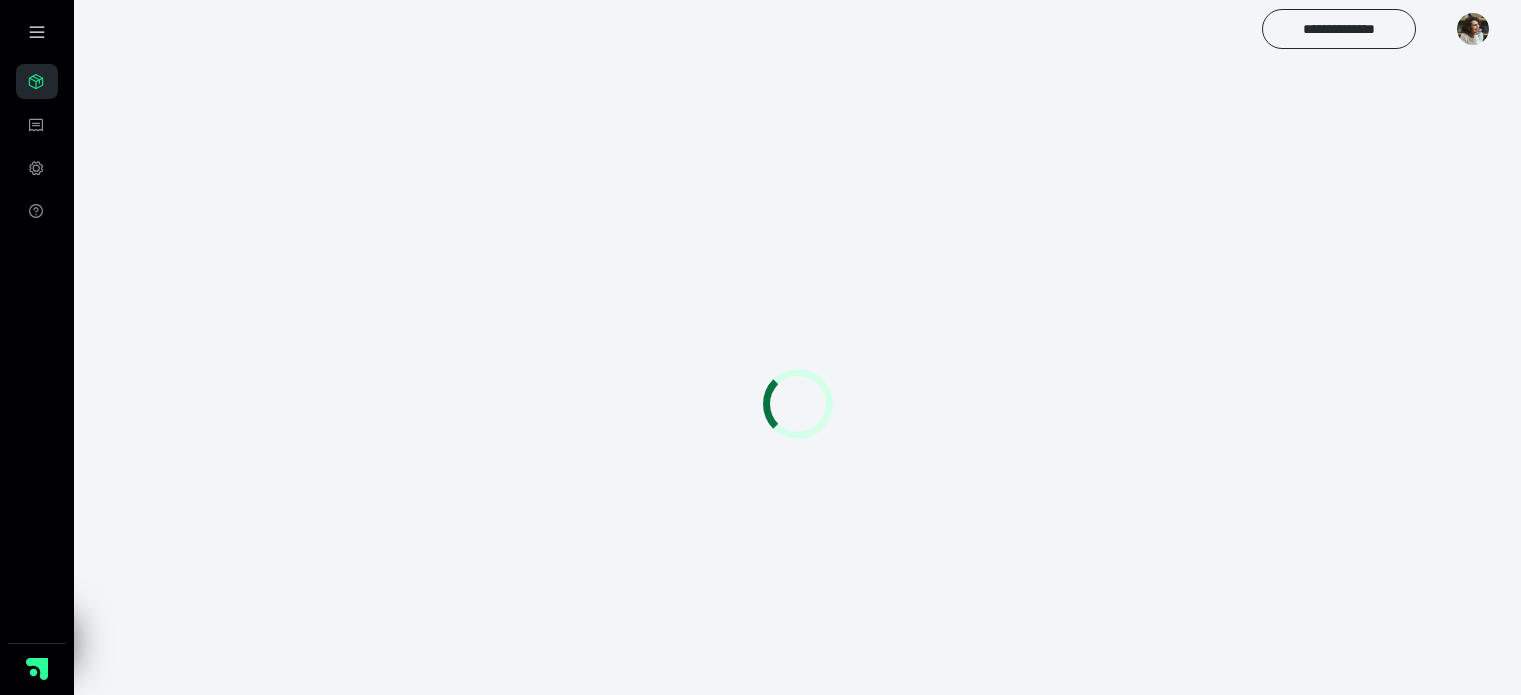 scroll, scrollTop: 0, scrollLeft: 0, axis: both 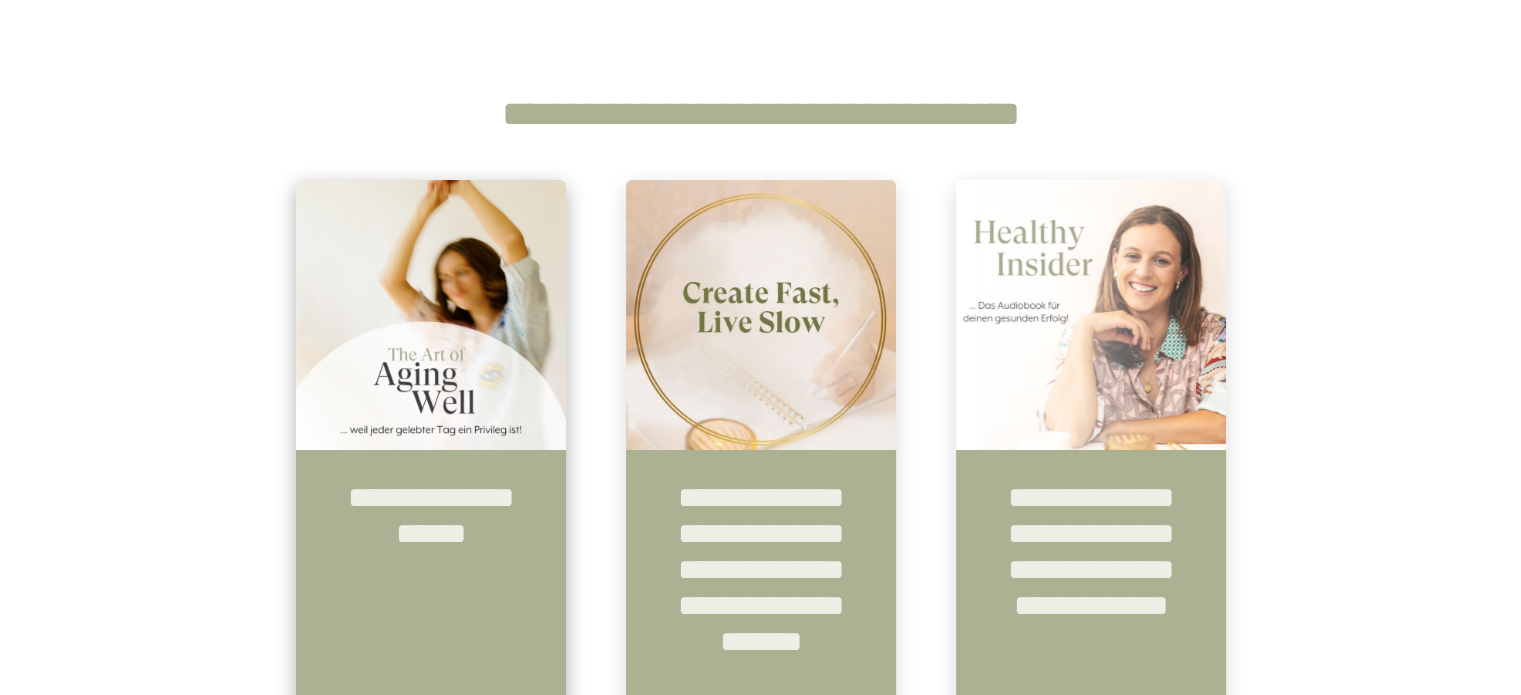 click at bounding box center [431, 315] 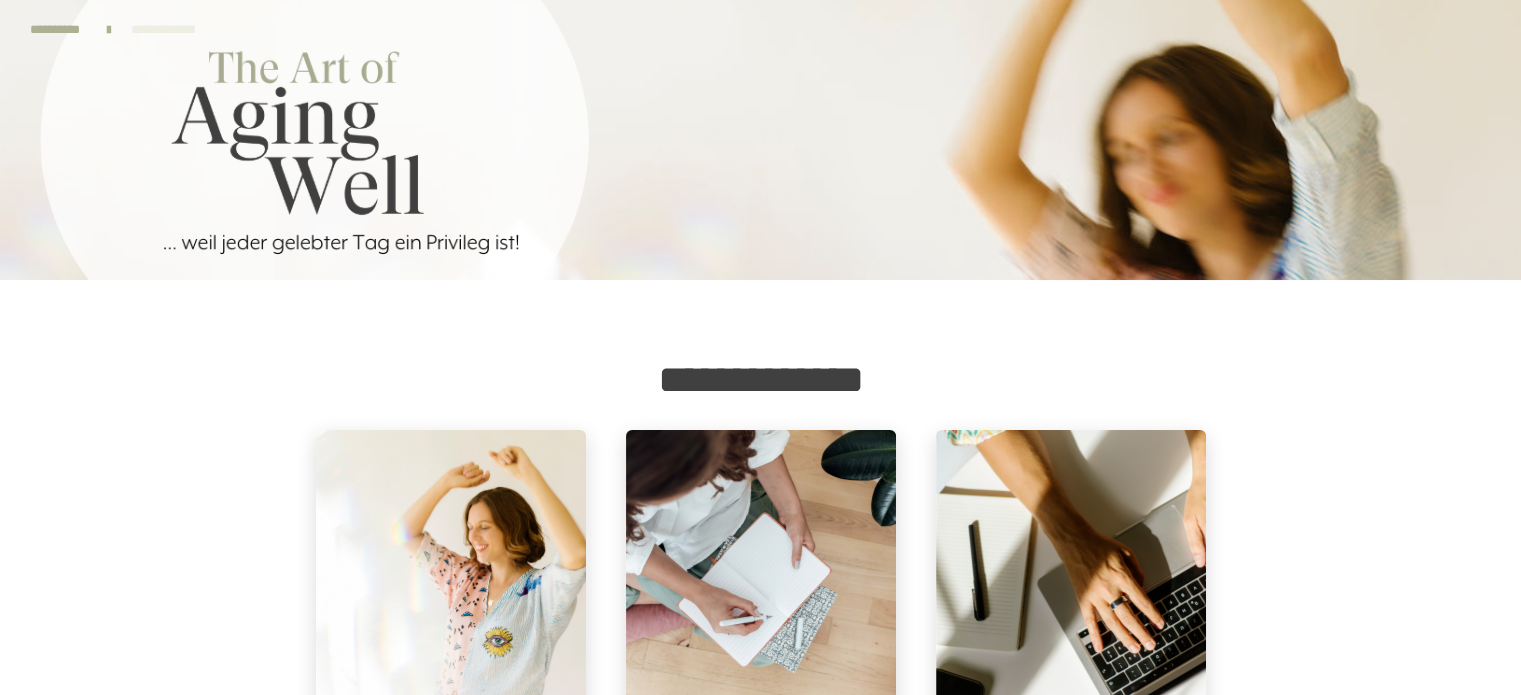 click on "[FIRST] [LAST] [FIRST] [LAST] [FIRST] [LAST] [FIRST] [LAST] [FIRST] [LAST]" at bounding box center (760, 878) 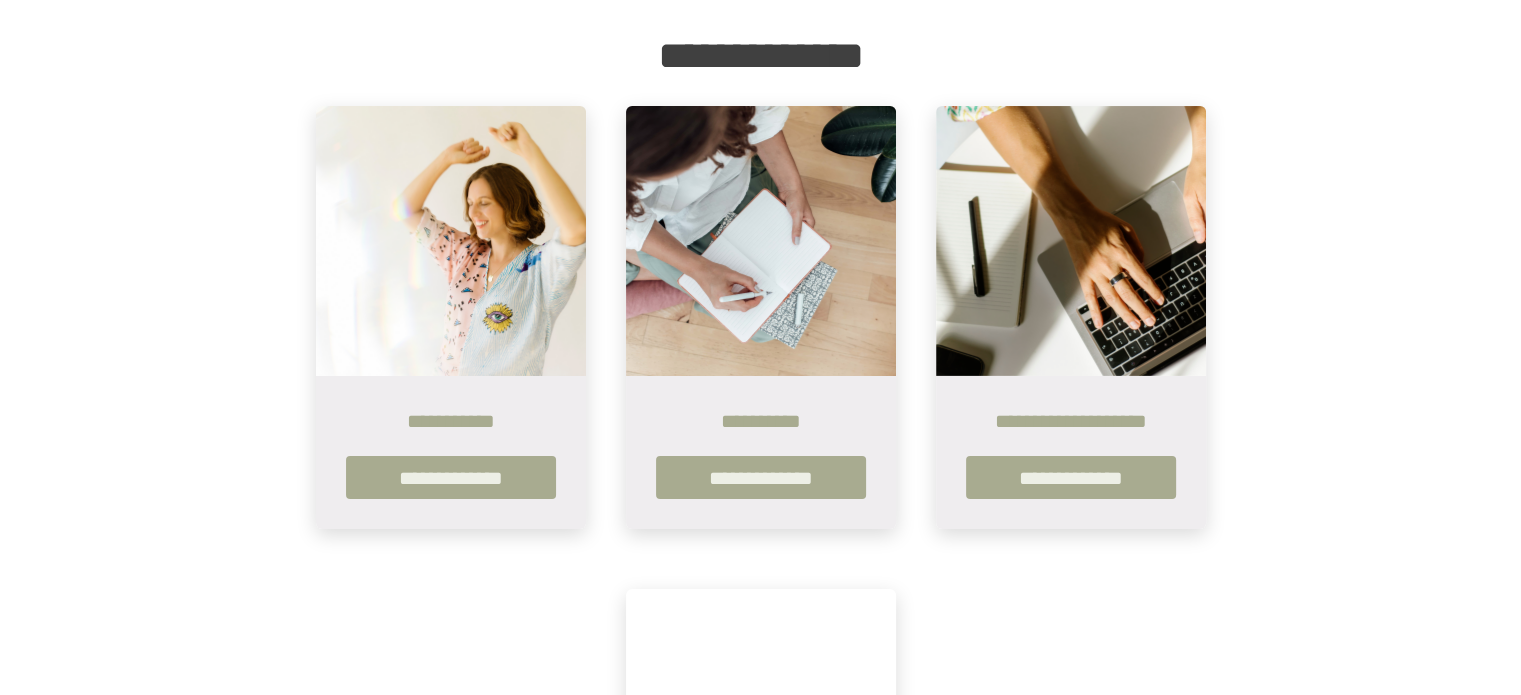 scroll, scrollTop: 400, scrollLeft: 0, axis: vertical 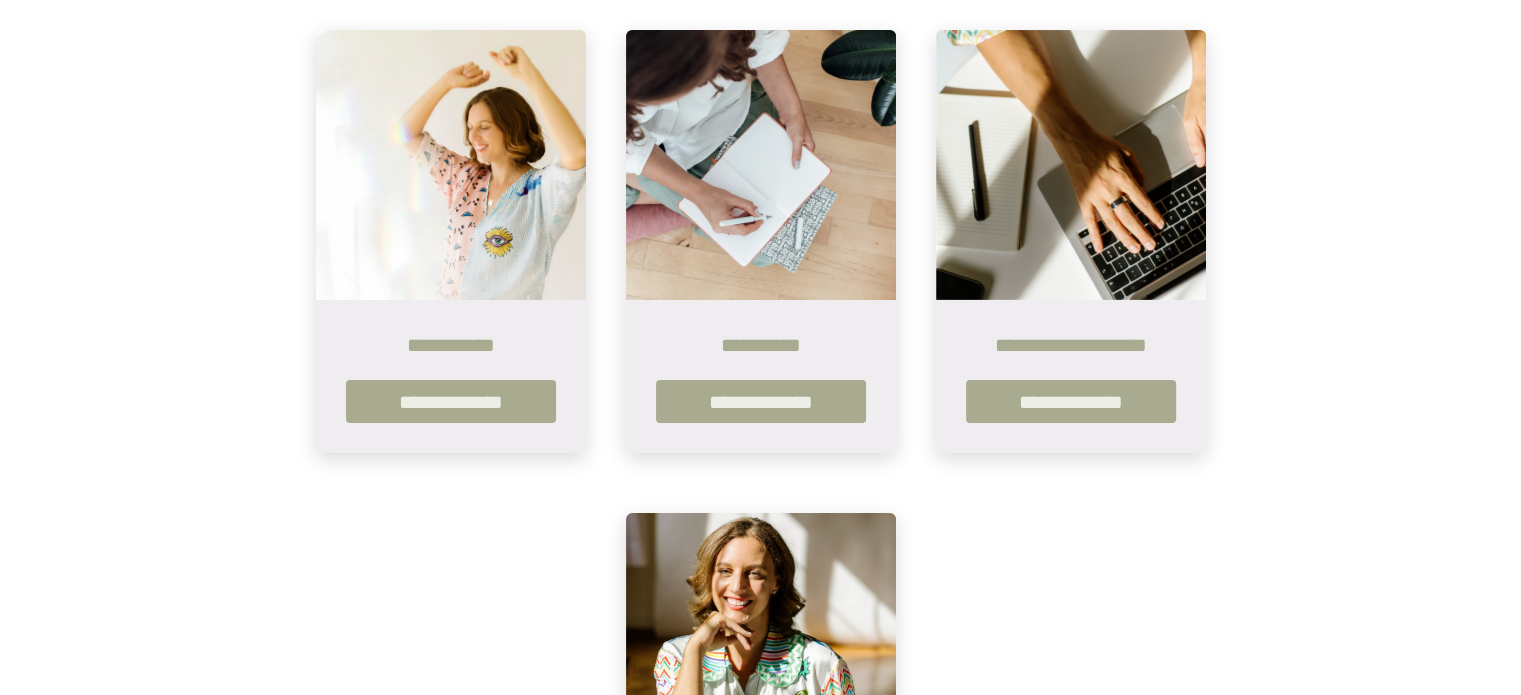 click at bounding box center [1071, 165] 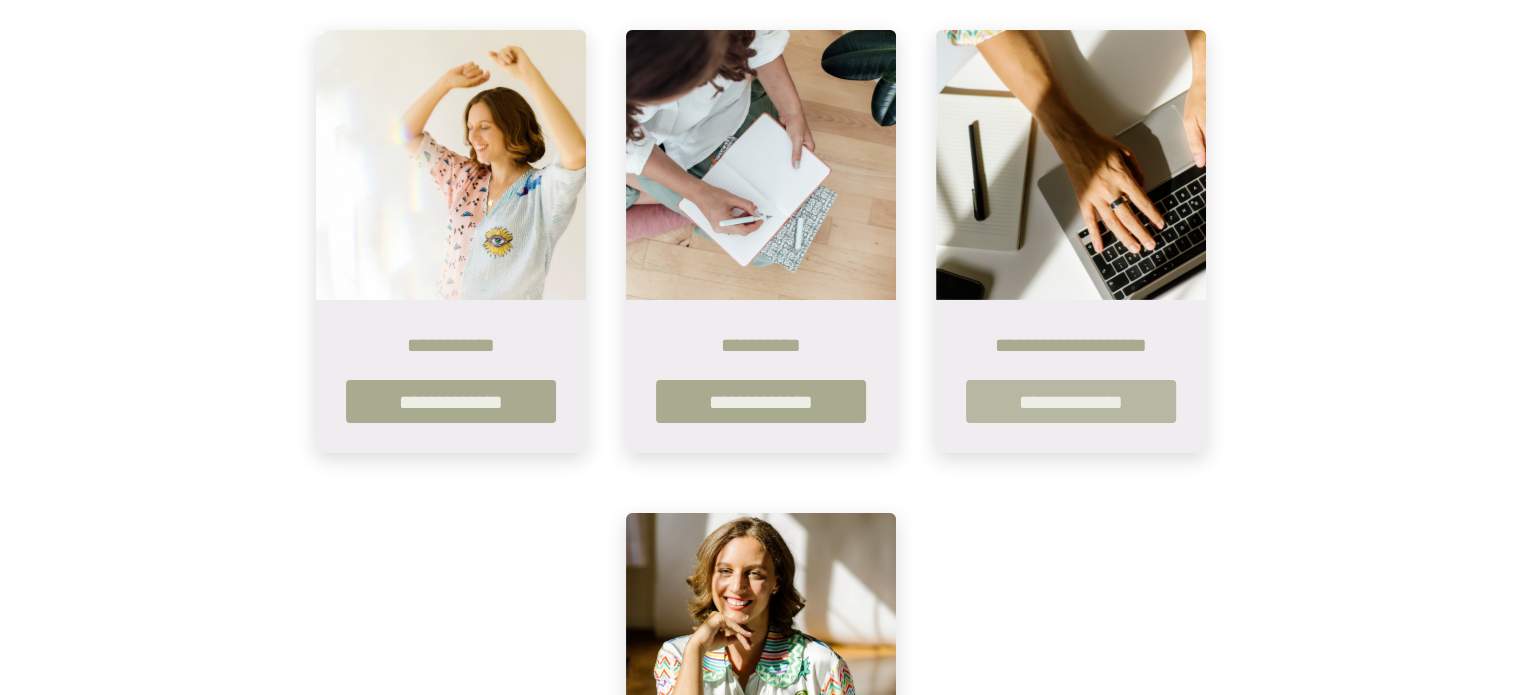 click on "**********" at bounding box center [1071, 401] 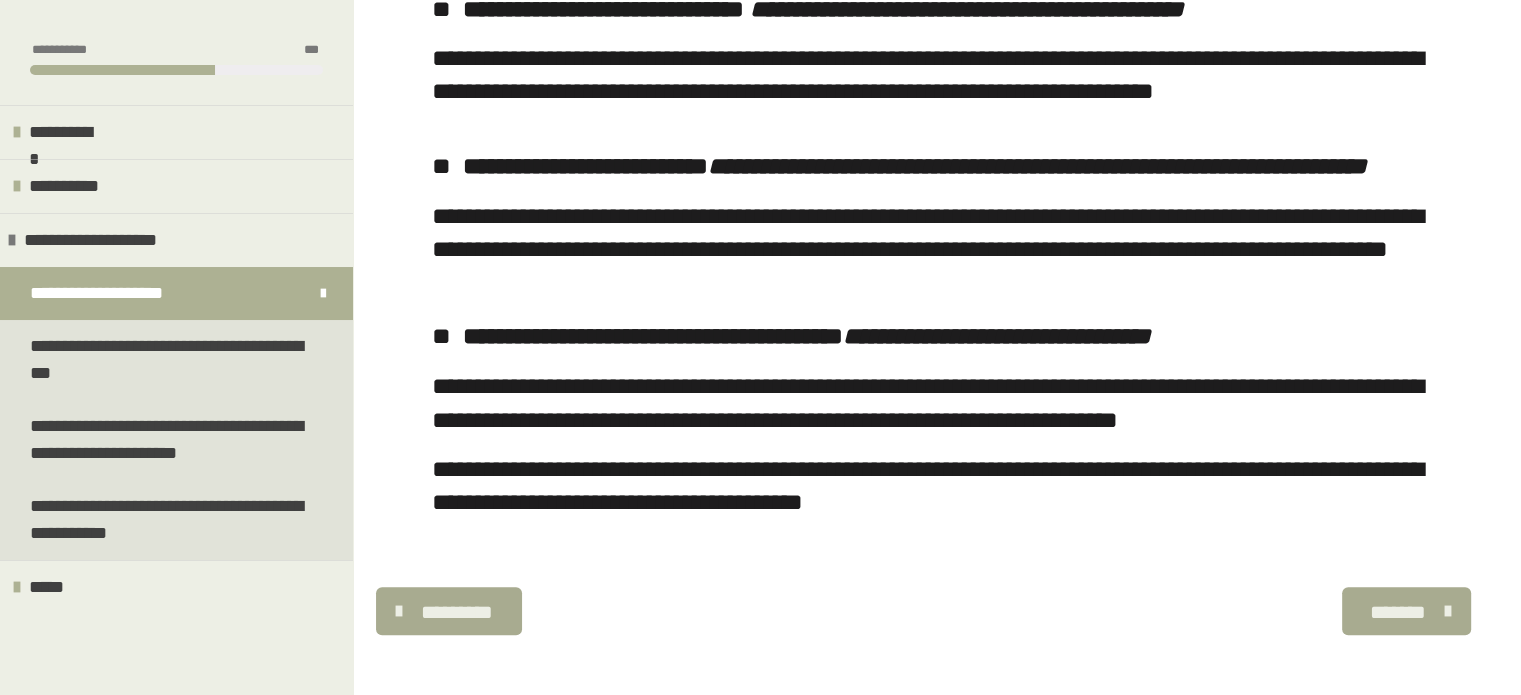 scroll, scrollTop: 571, scrollLeft: 0, axis: vertical 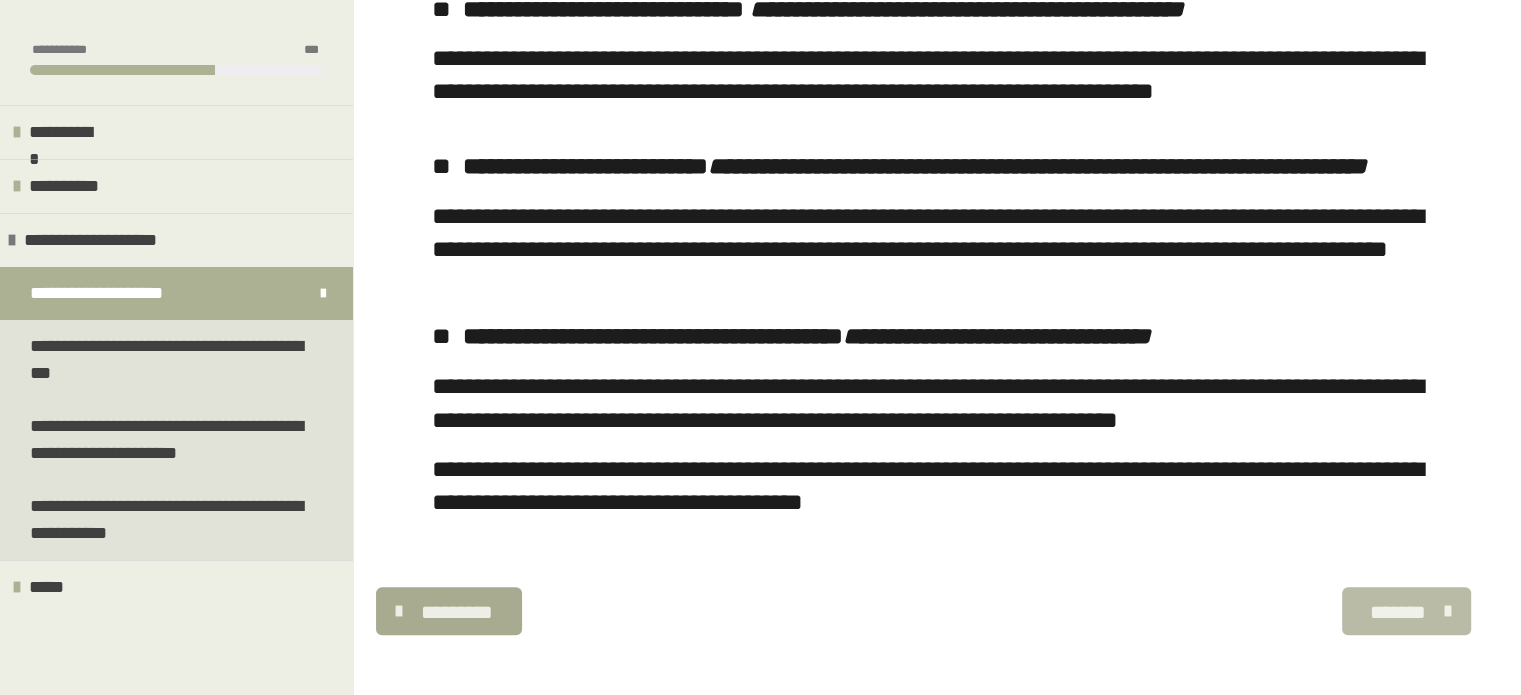 click on "*******" at bounding box center [1398, 612] 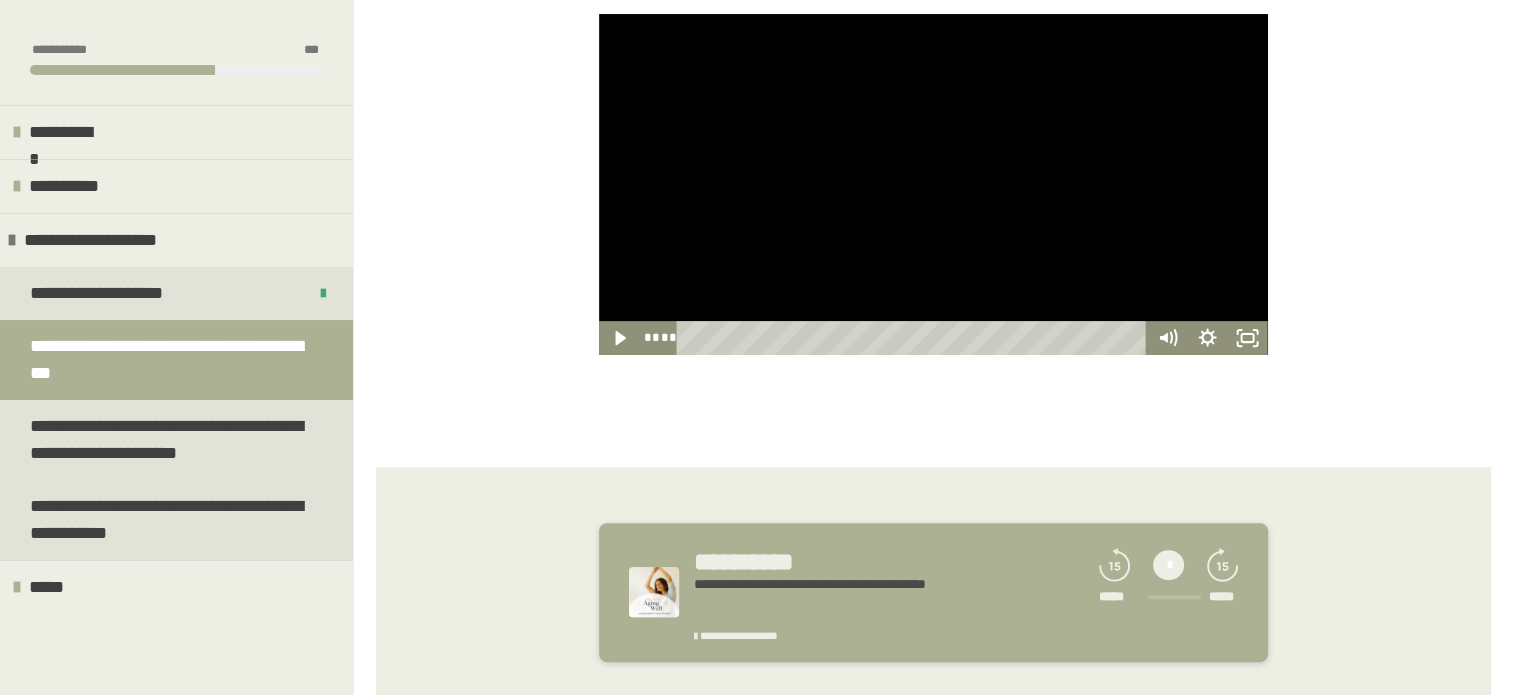 click at bounding box center (914, 338) 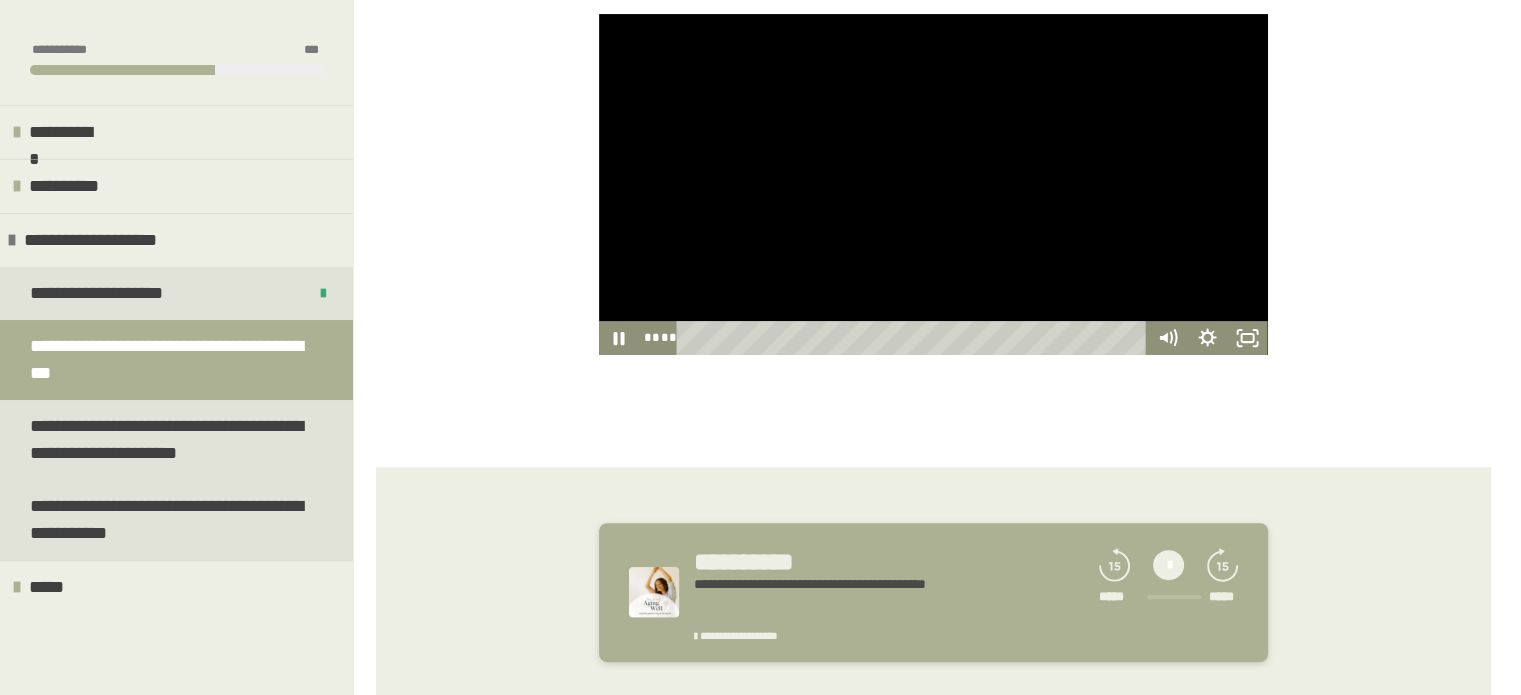 click on "**********" at bounding box center (933, 240) 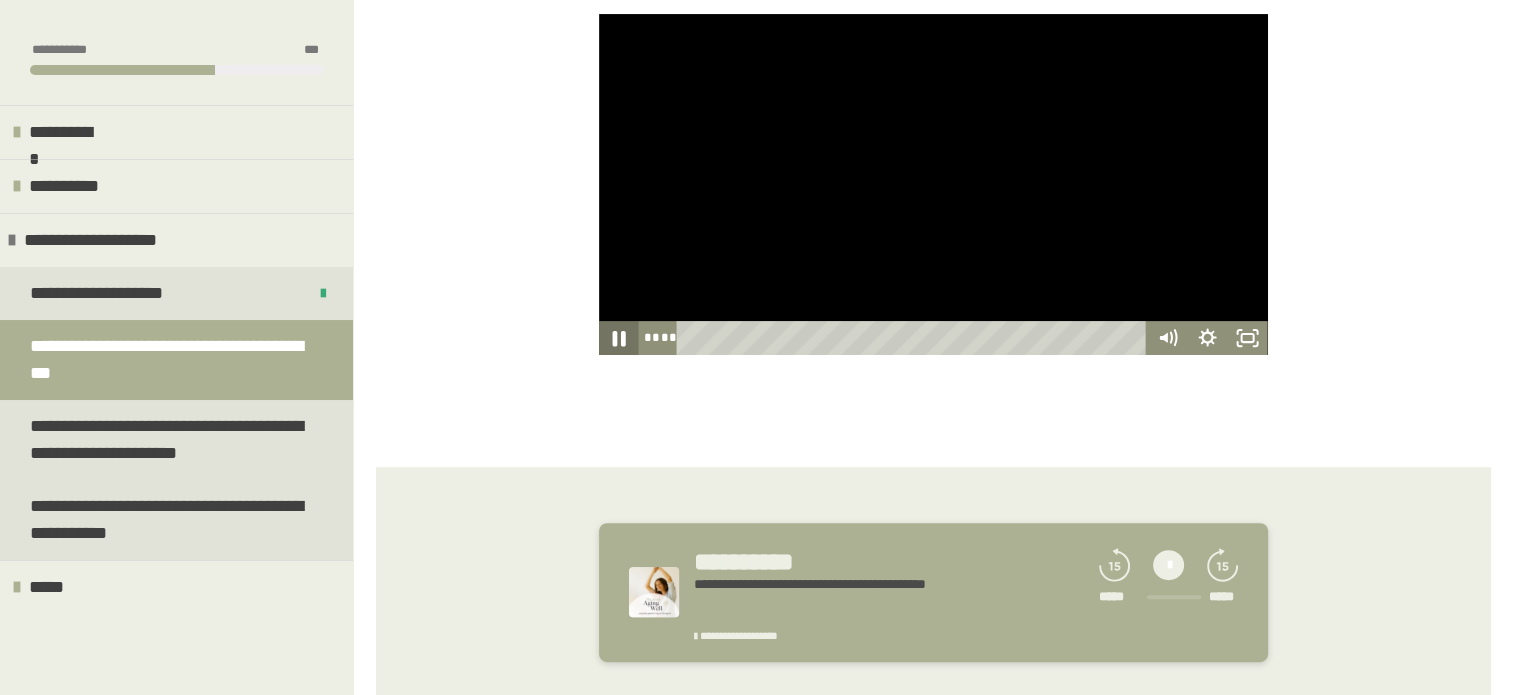 click 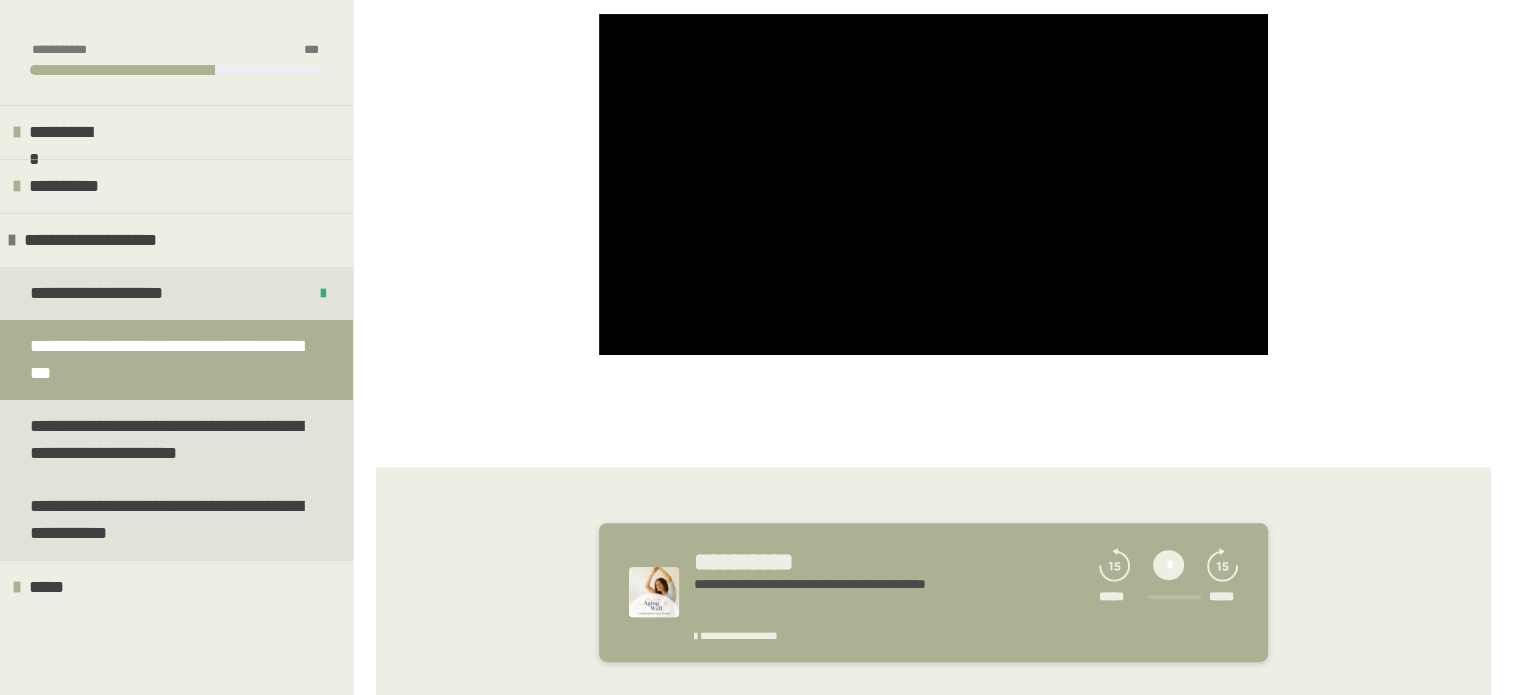 click on "**********" at bounding box center [933, 240] 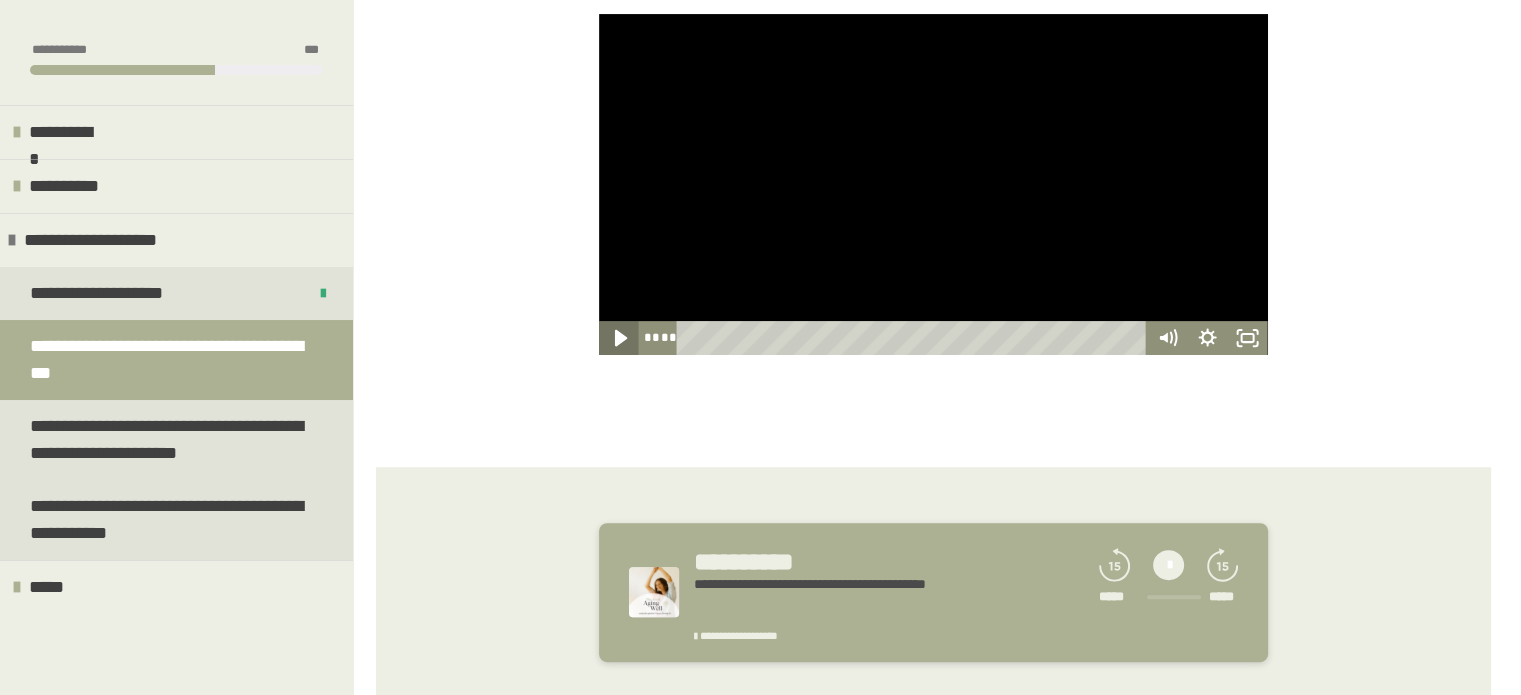 click 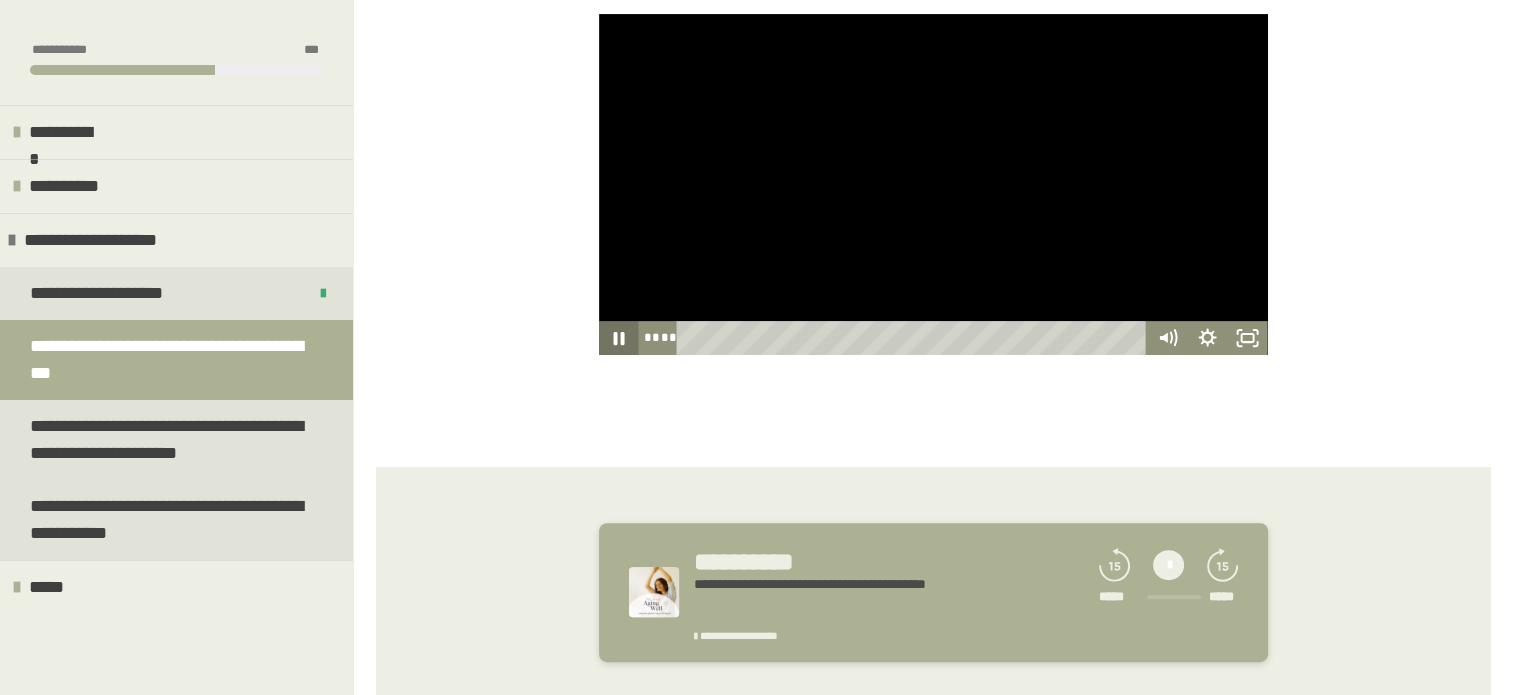 type 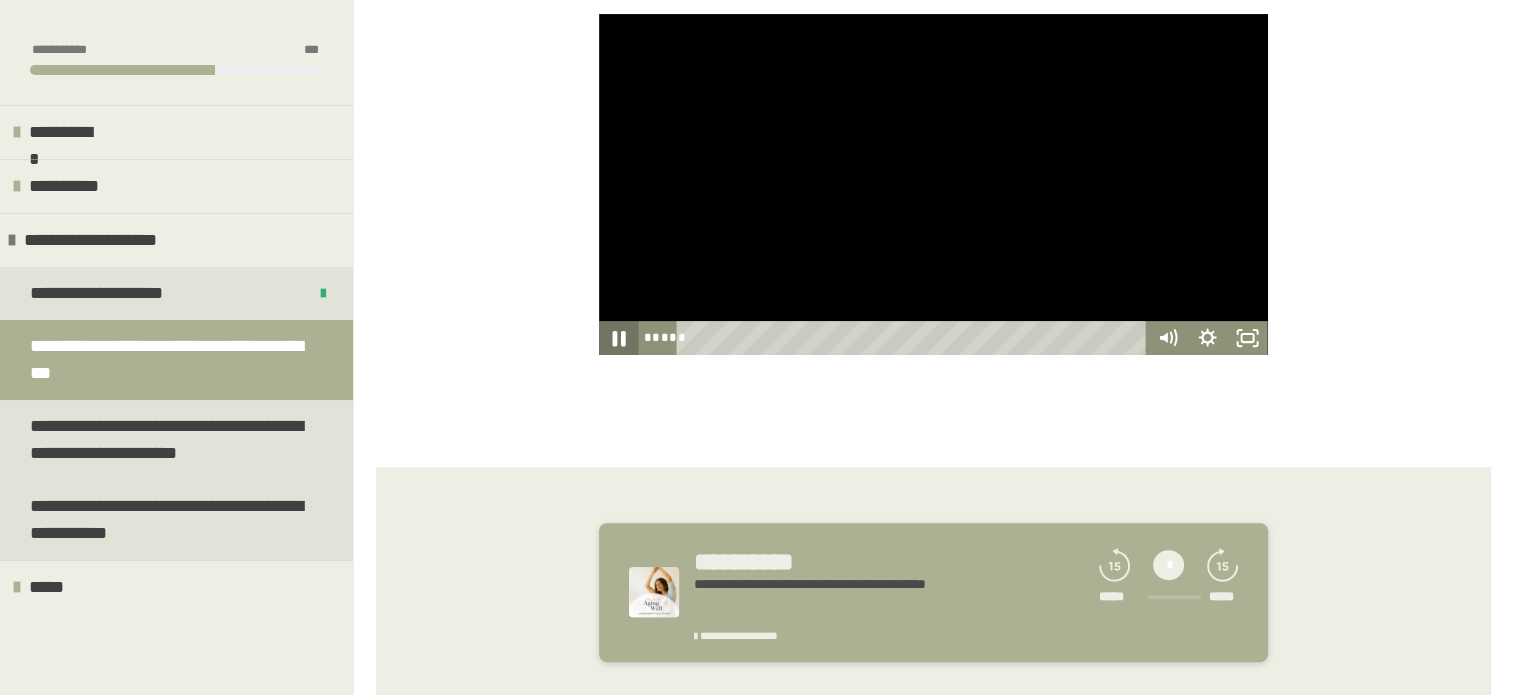 click 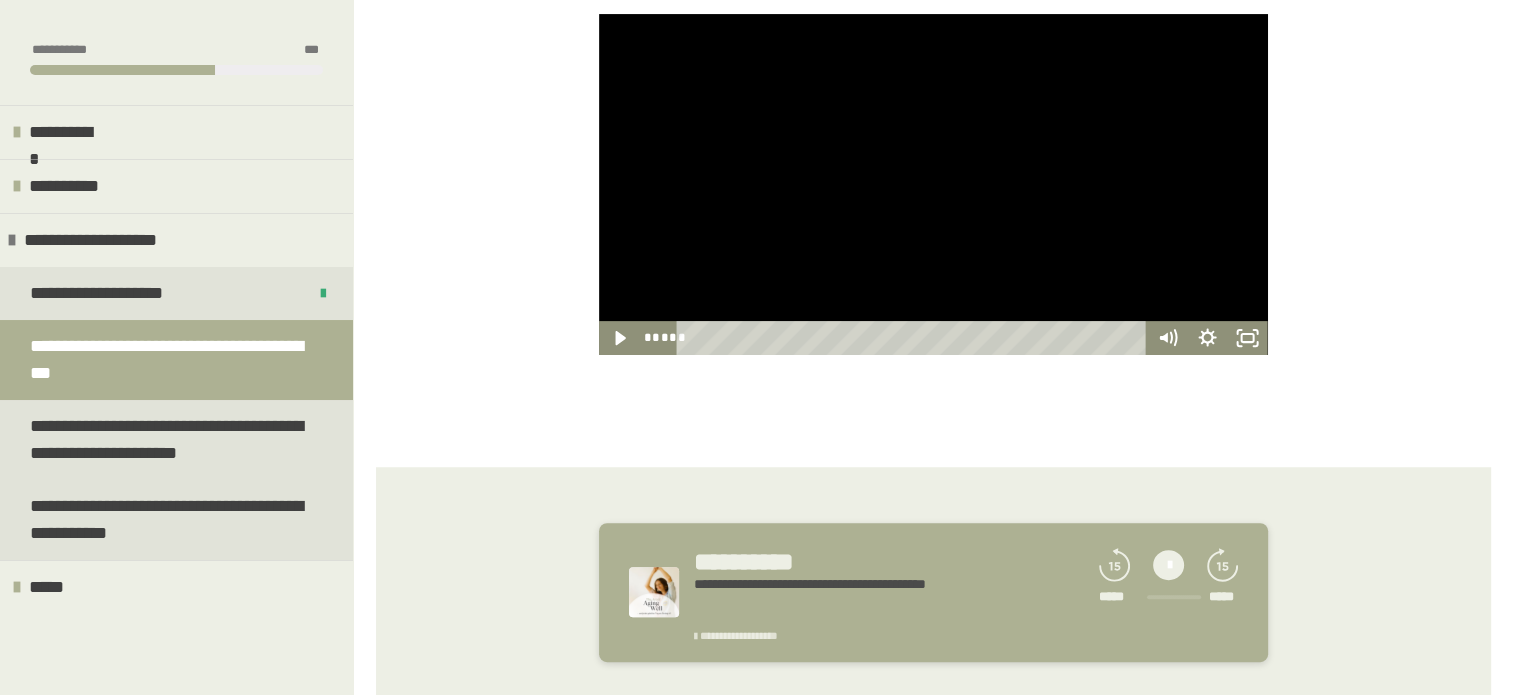 click on "**********" at bounding box center (755, 636) 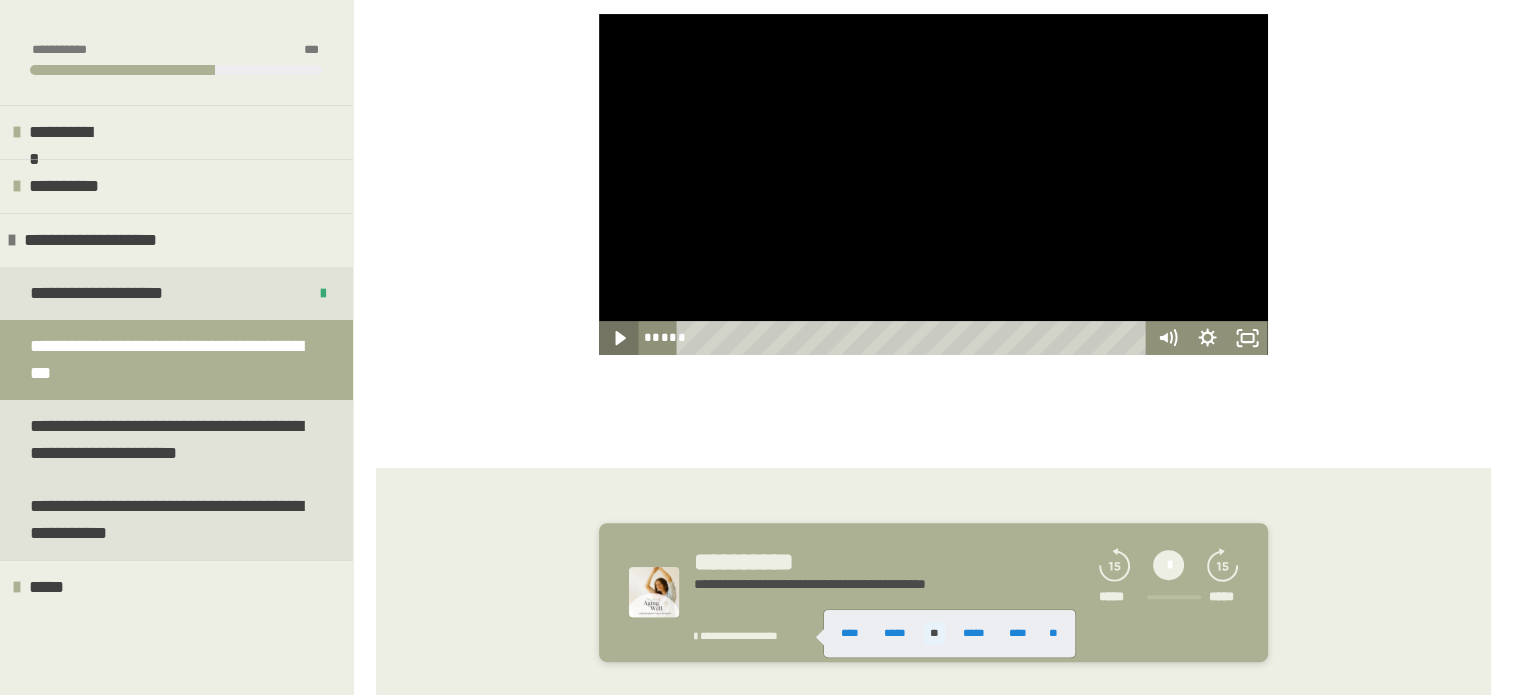 click 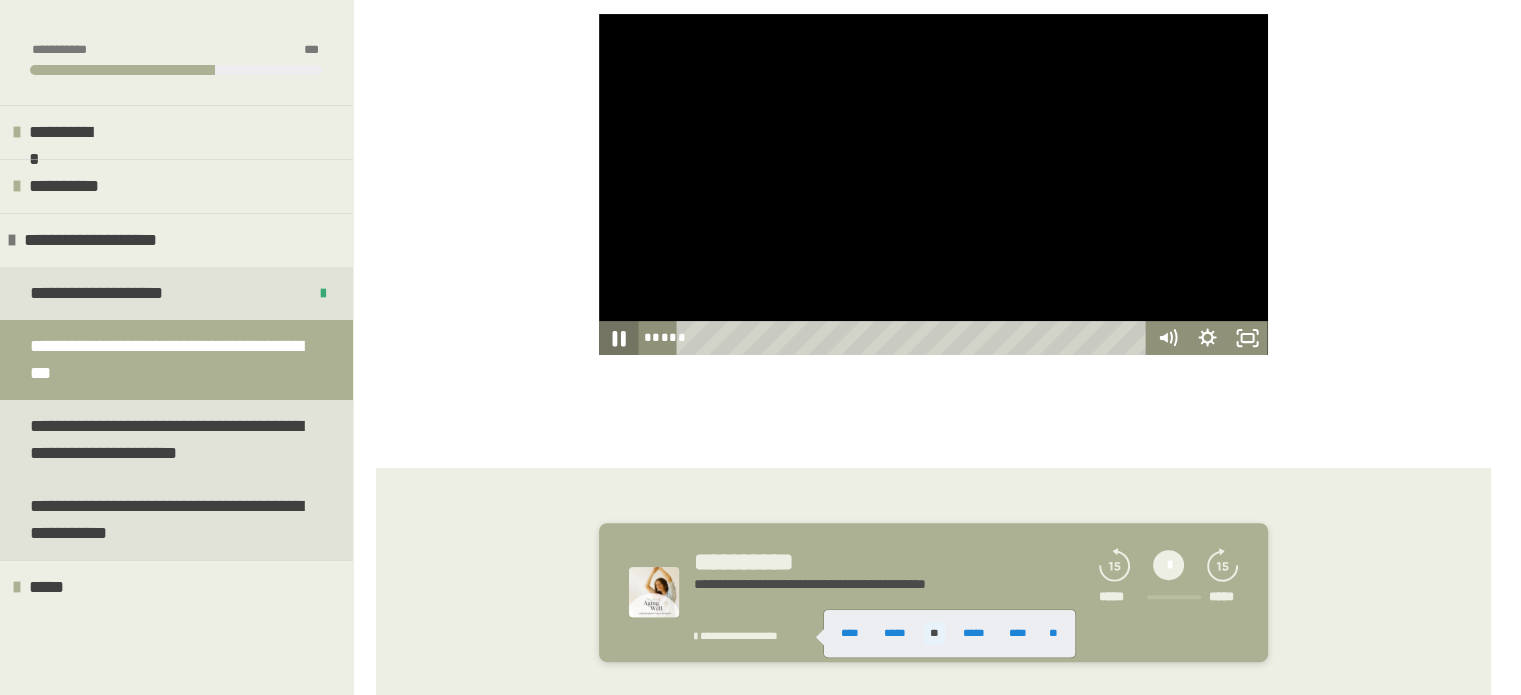 click 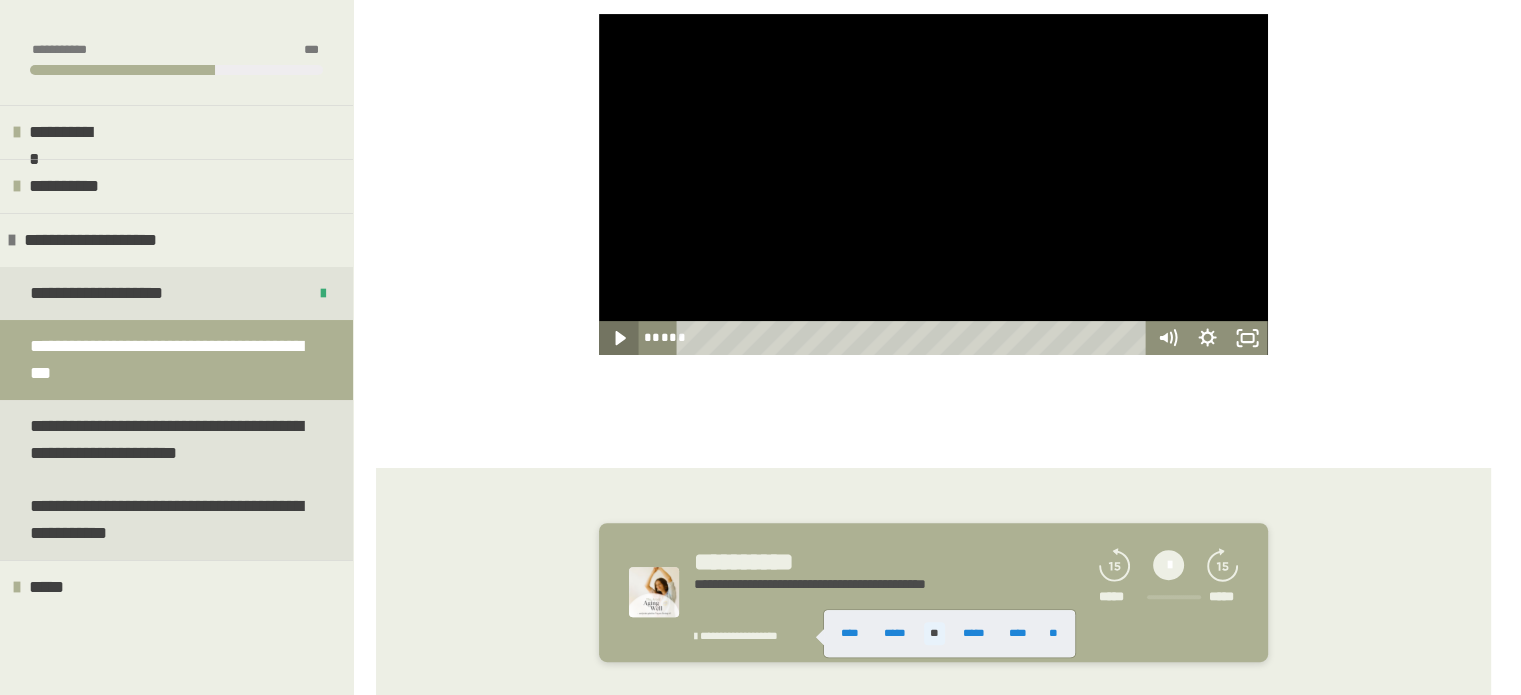 click 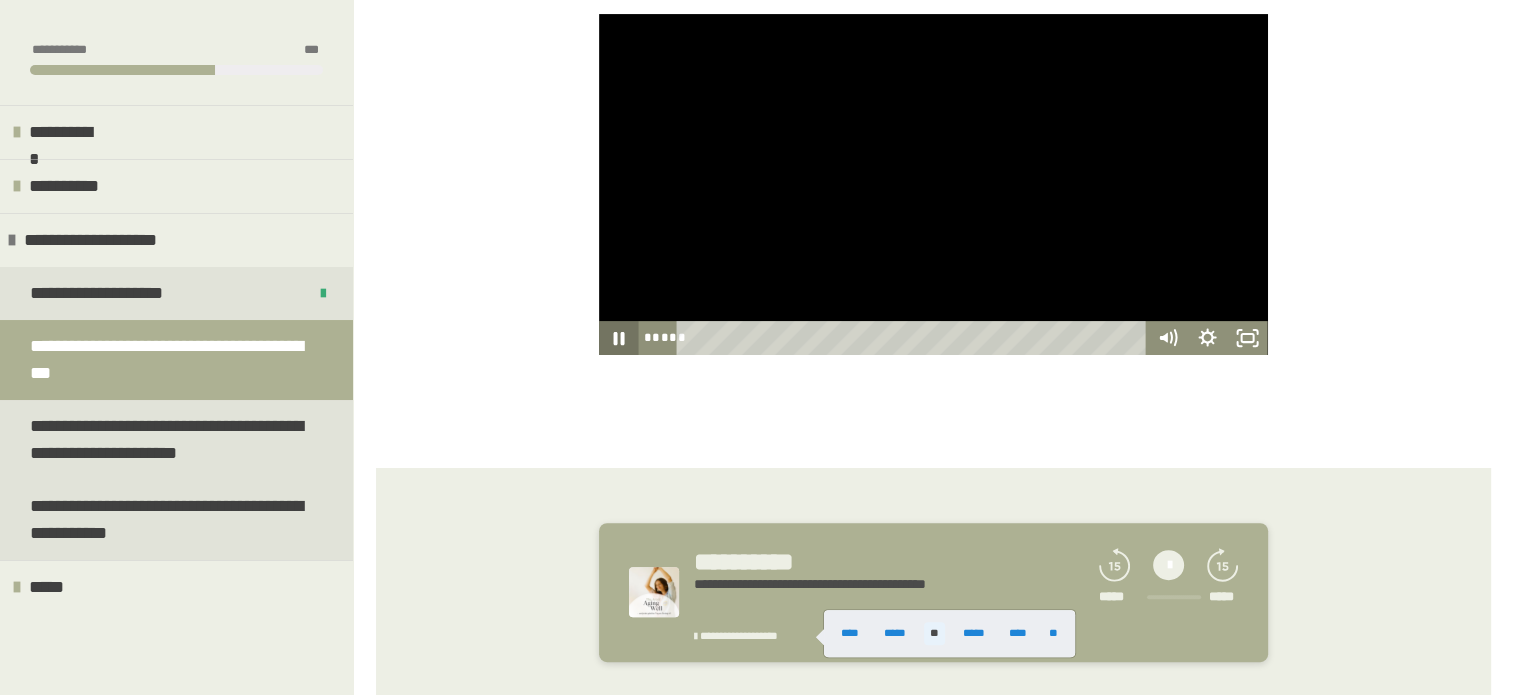 click 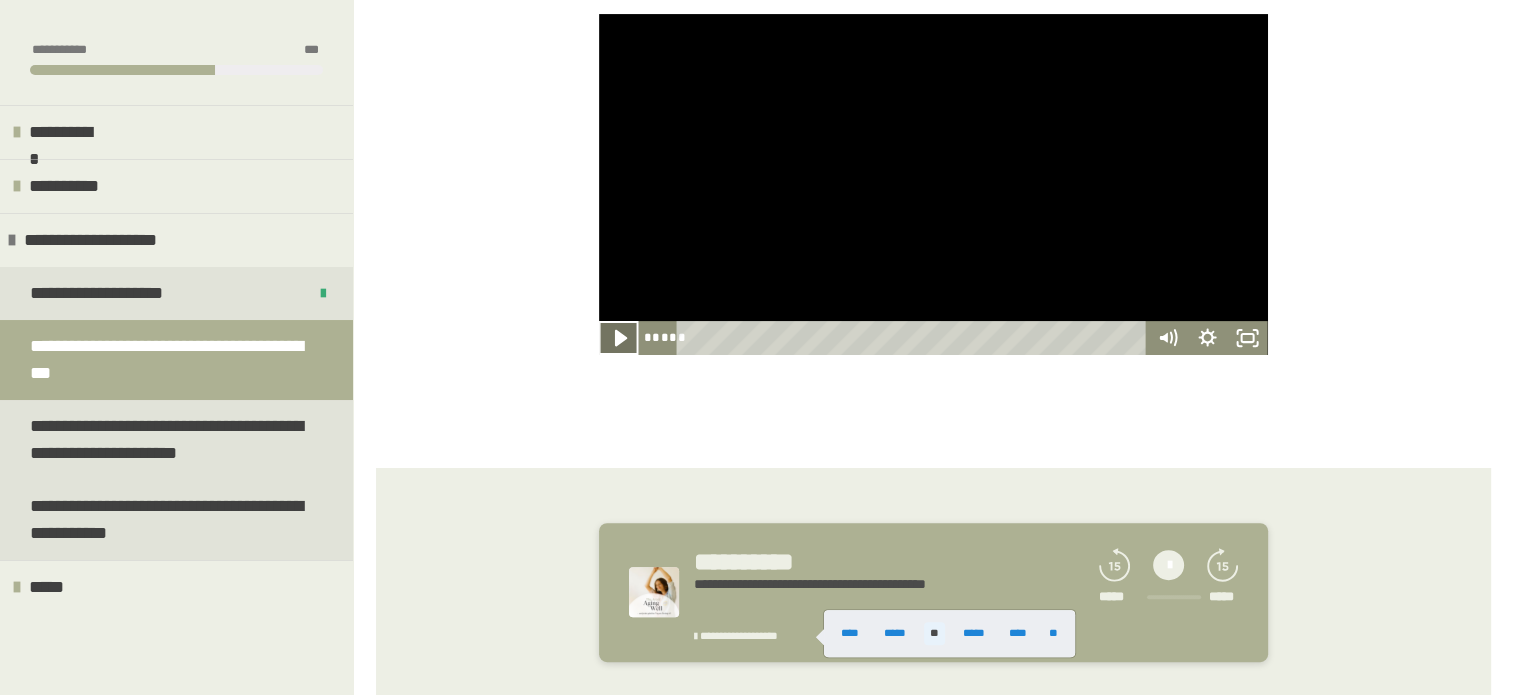 click 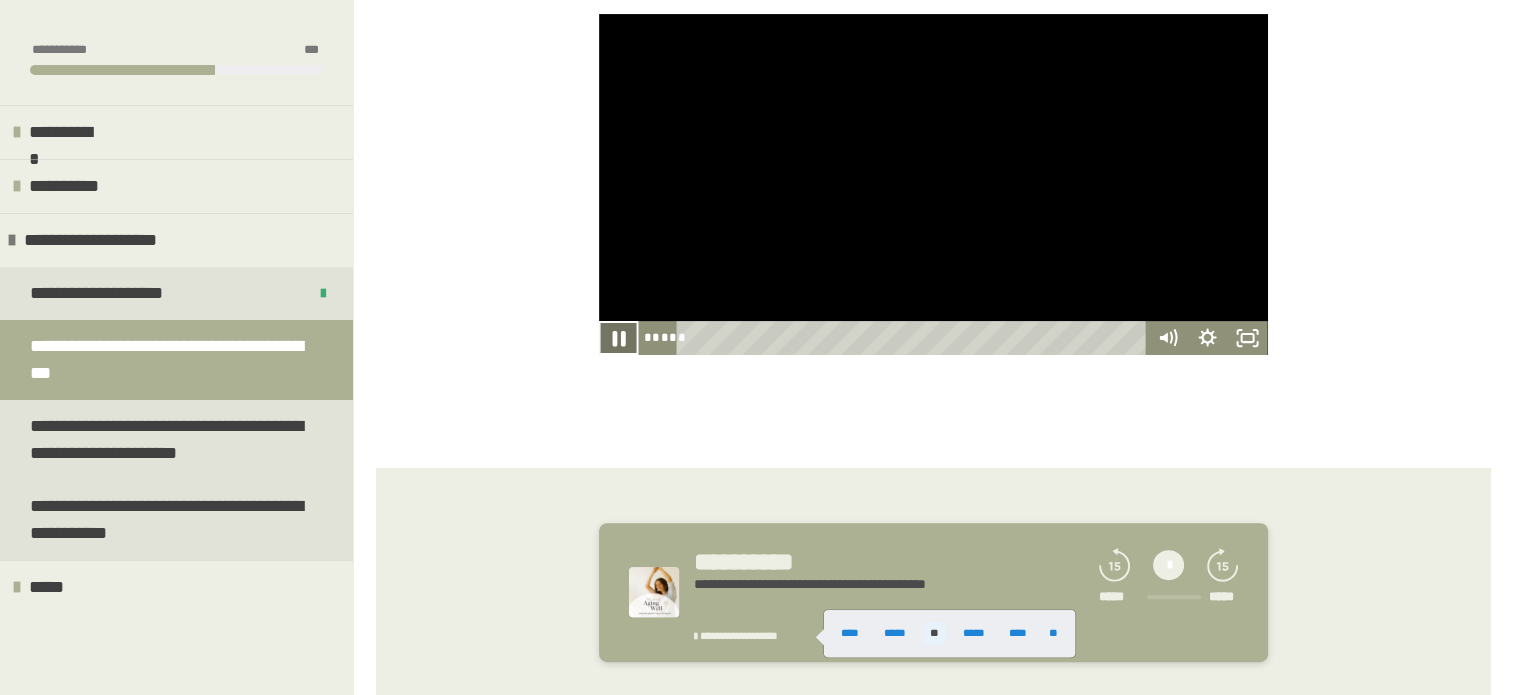 click 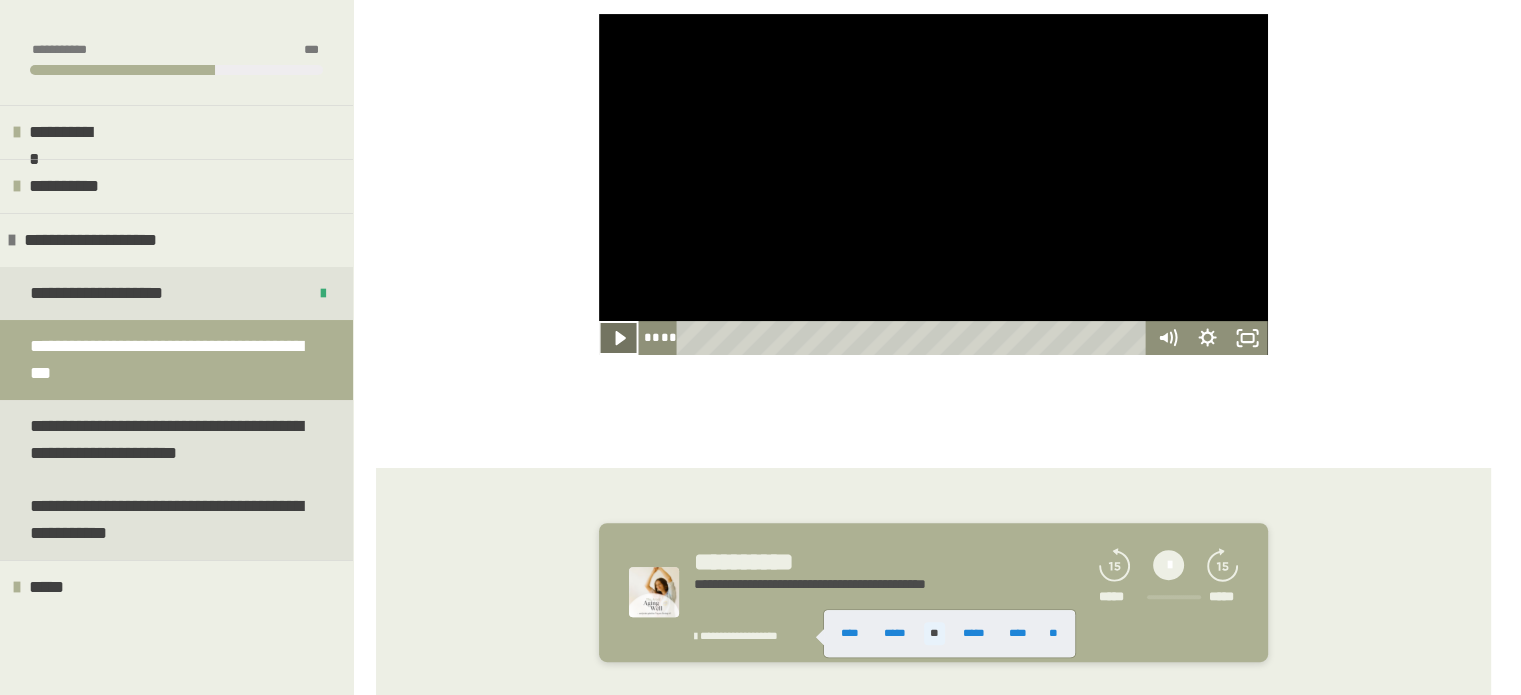 click 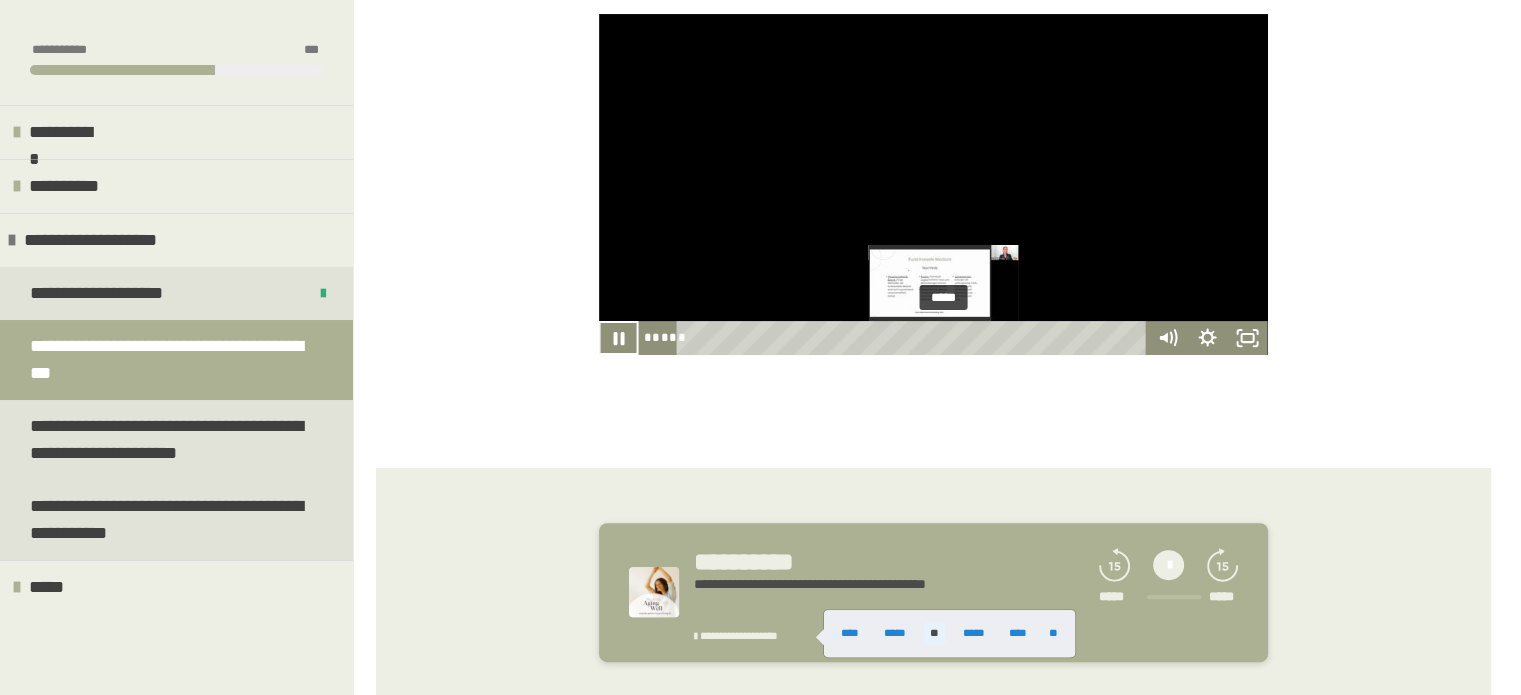click on "*****" at bounding box center (914, 338) 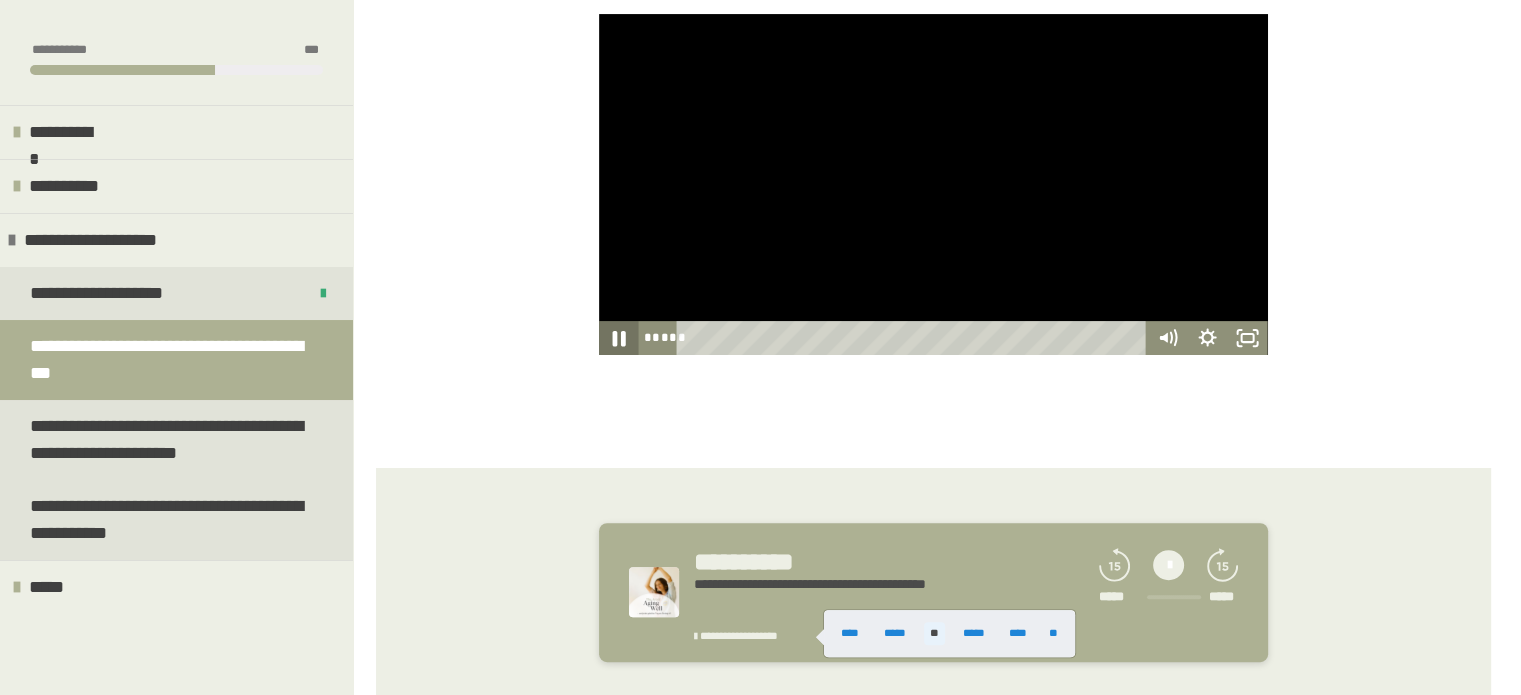 click 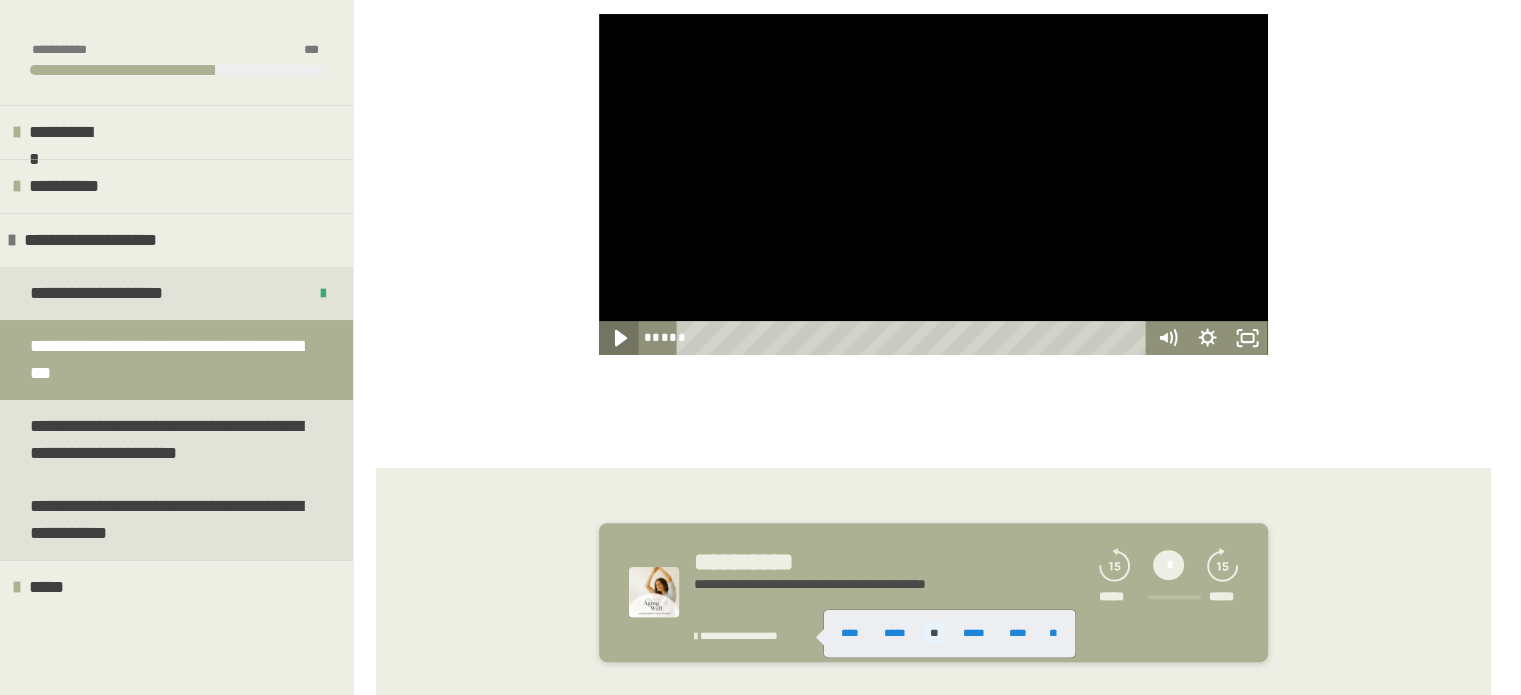 click 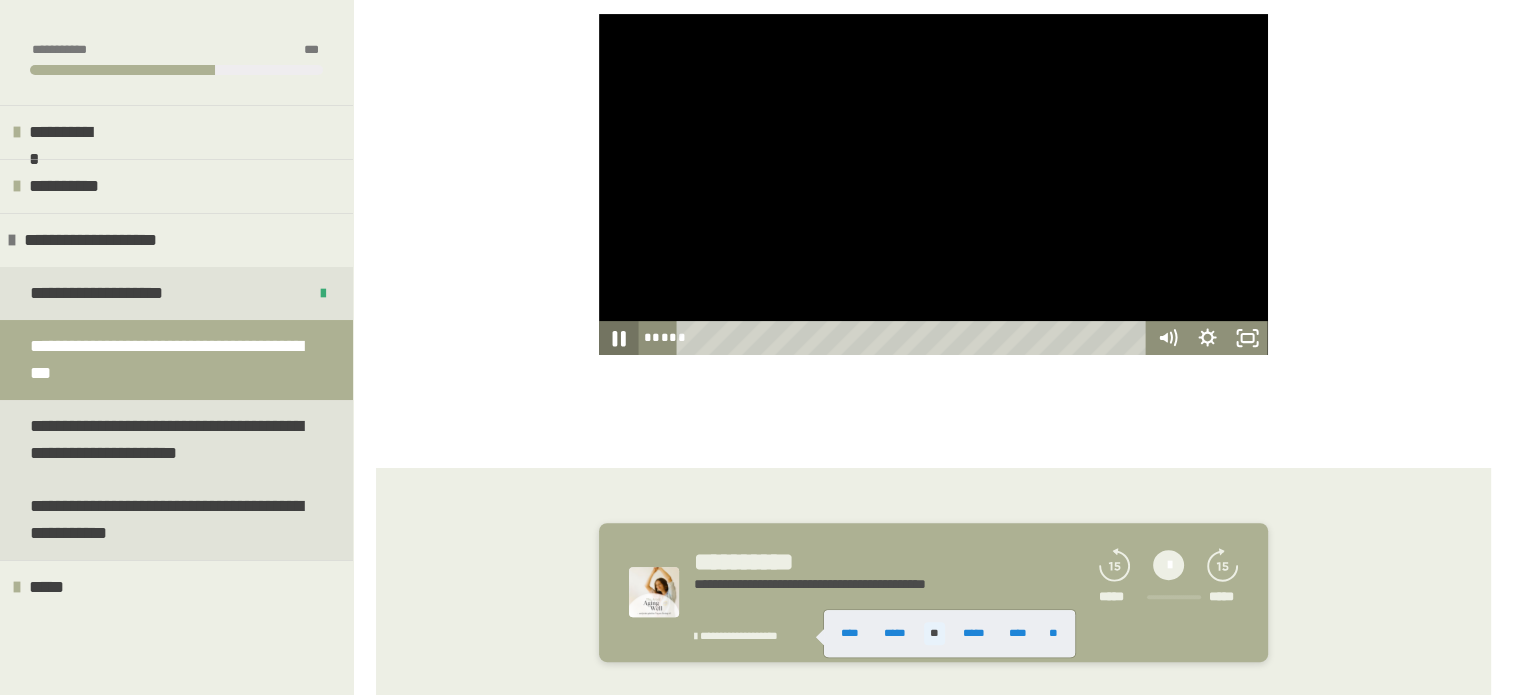 click 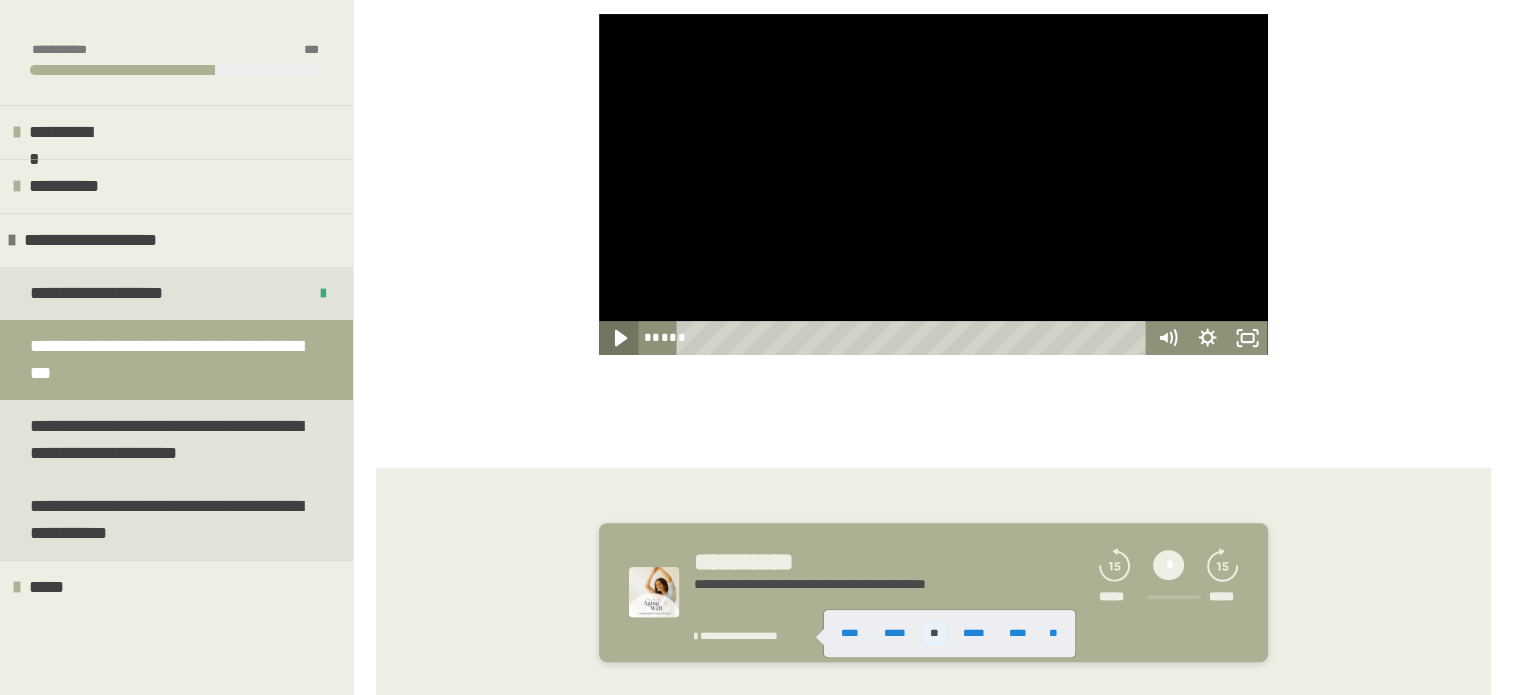 click 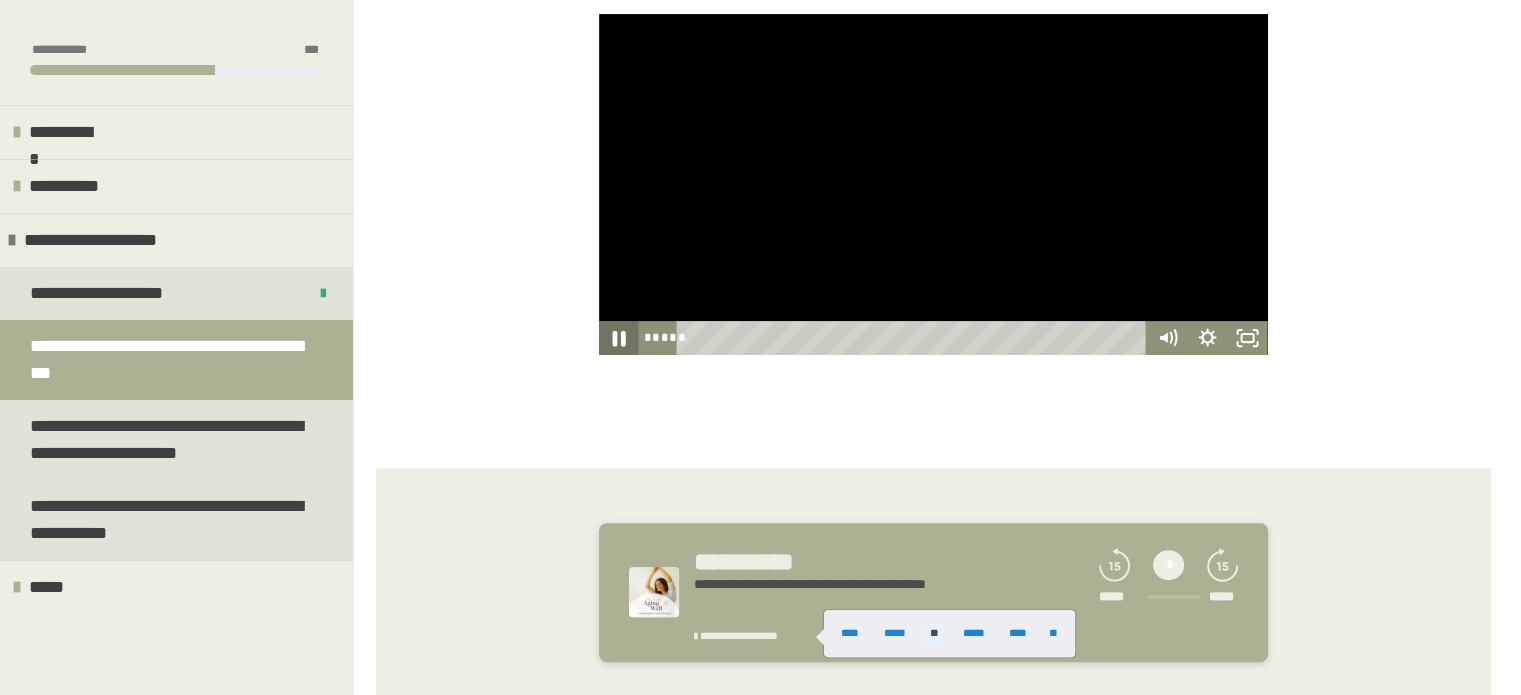 click 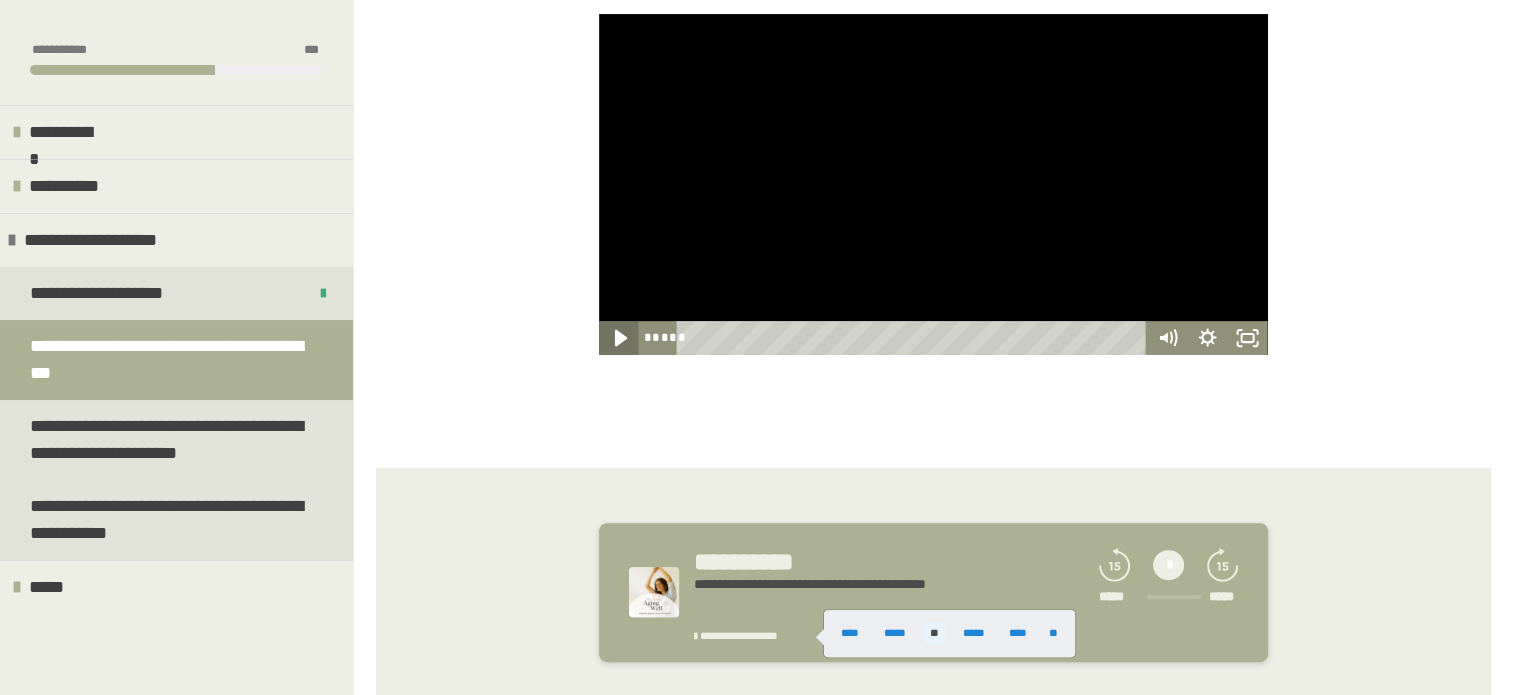 click 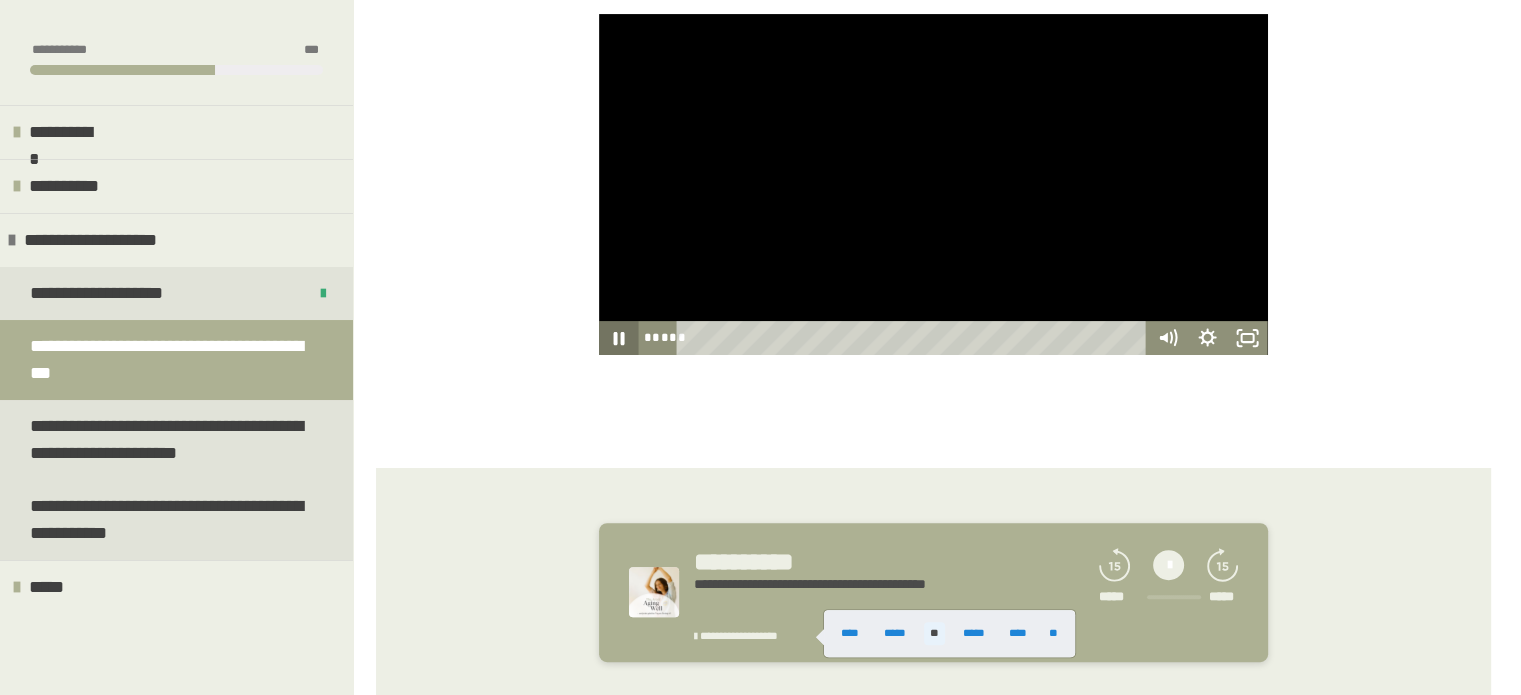 click 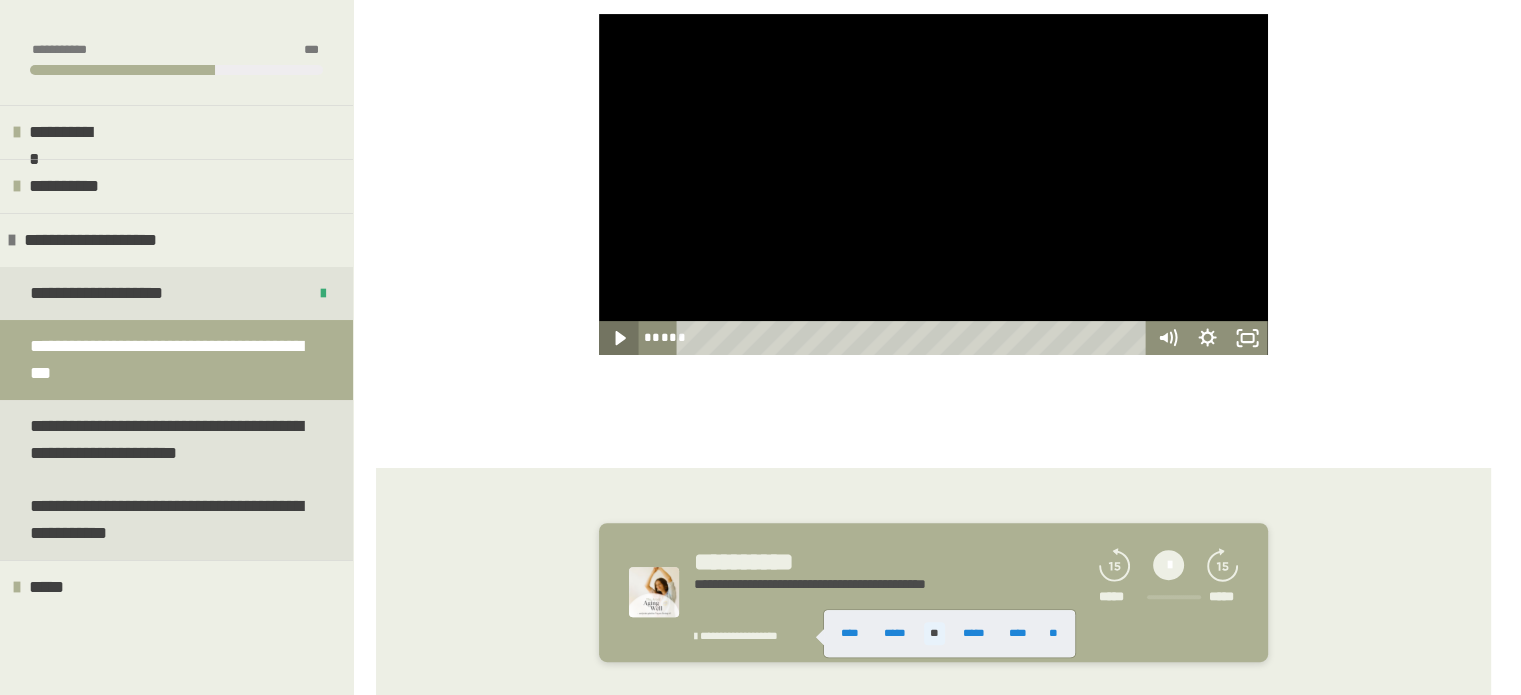 click 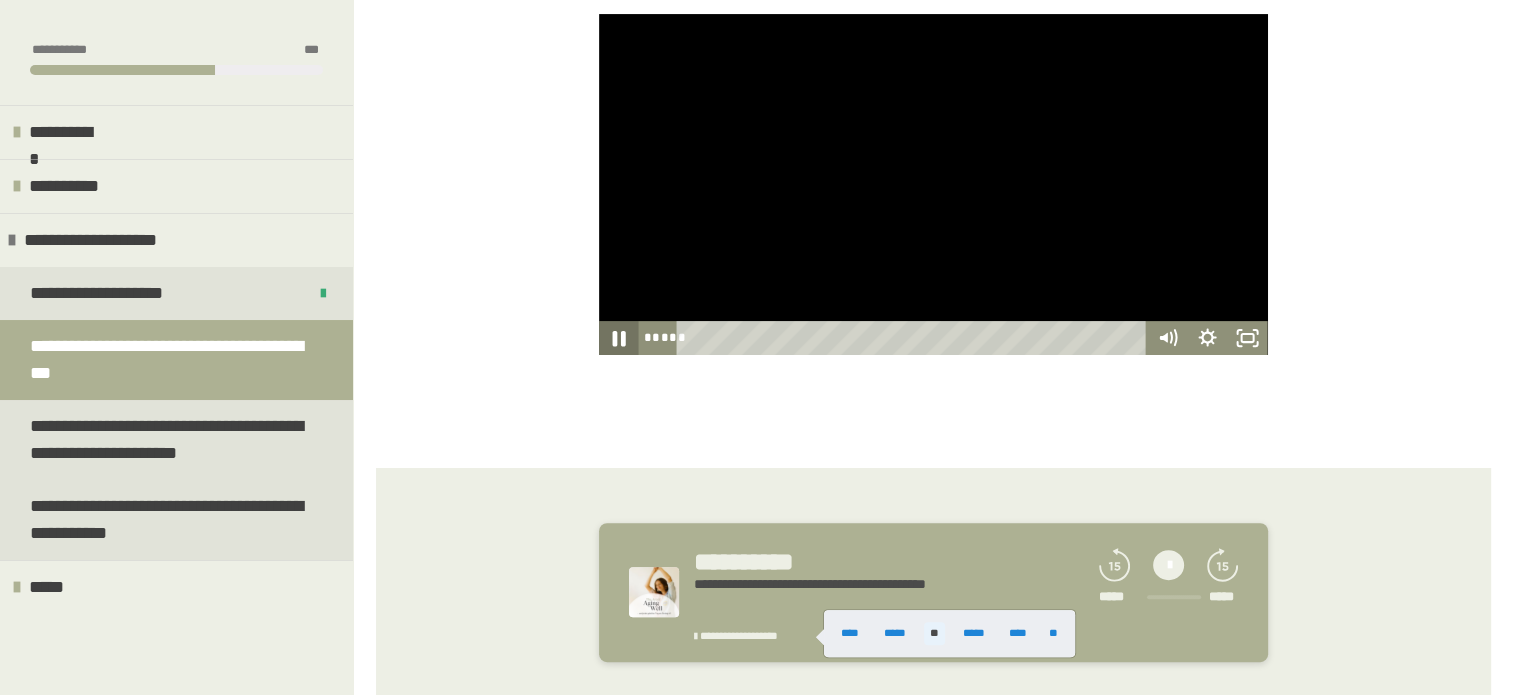 click 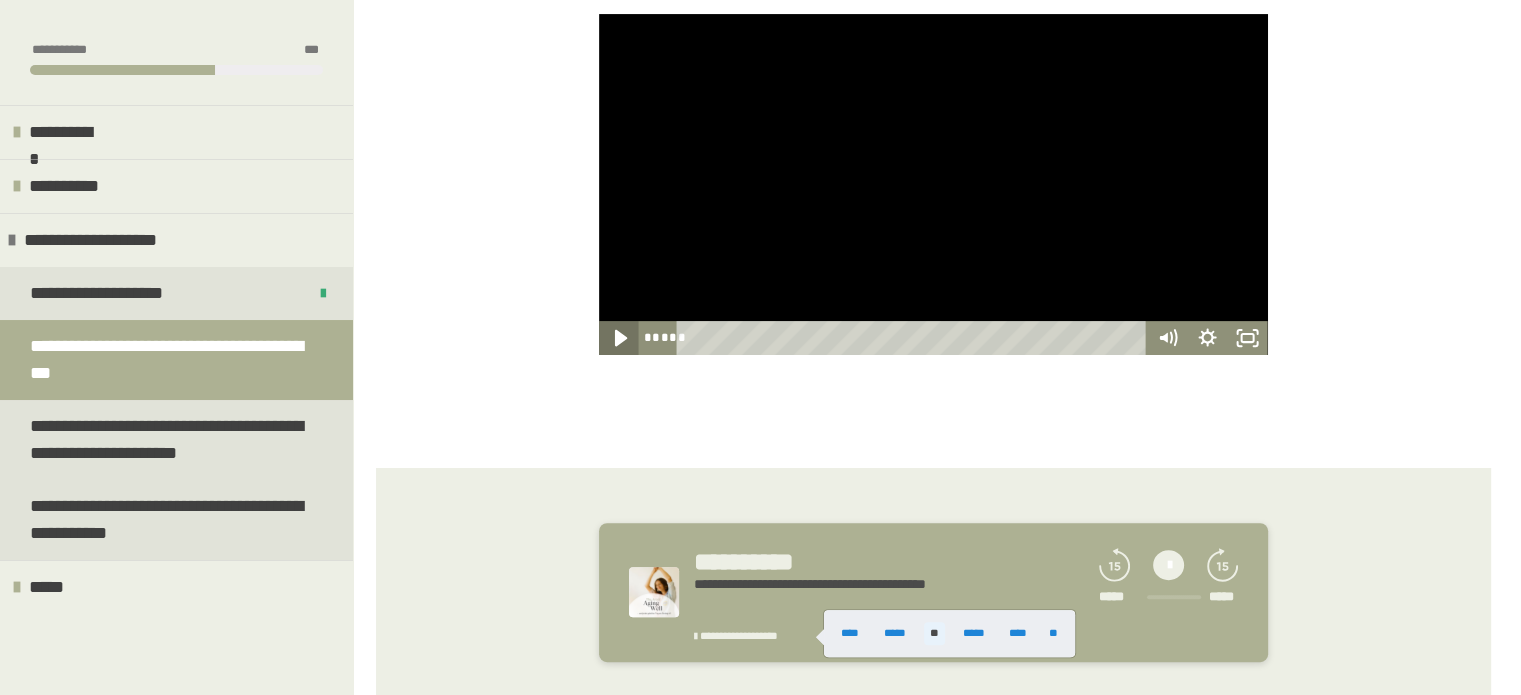 click 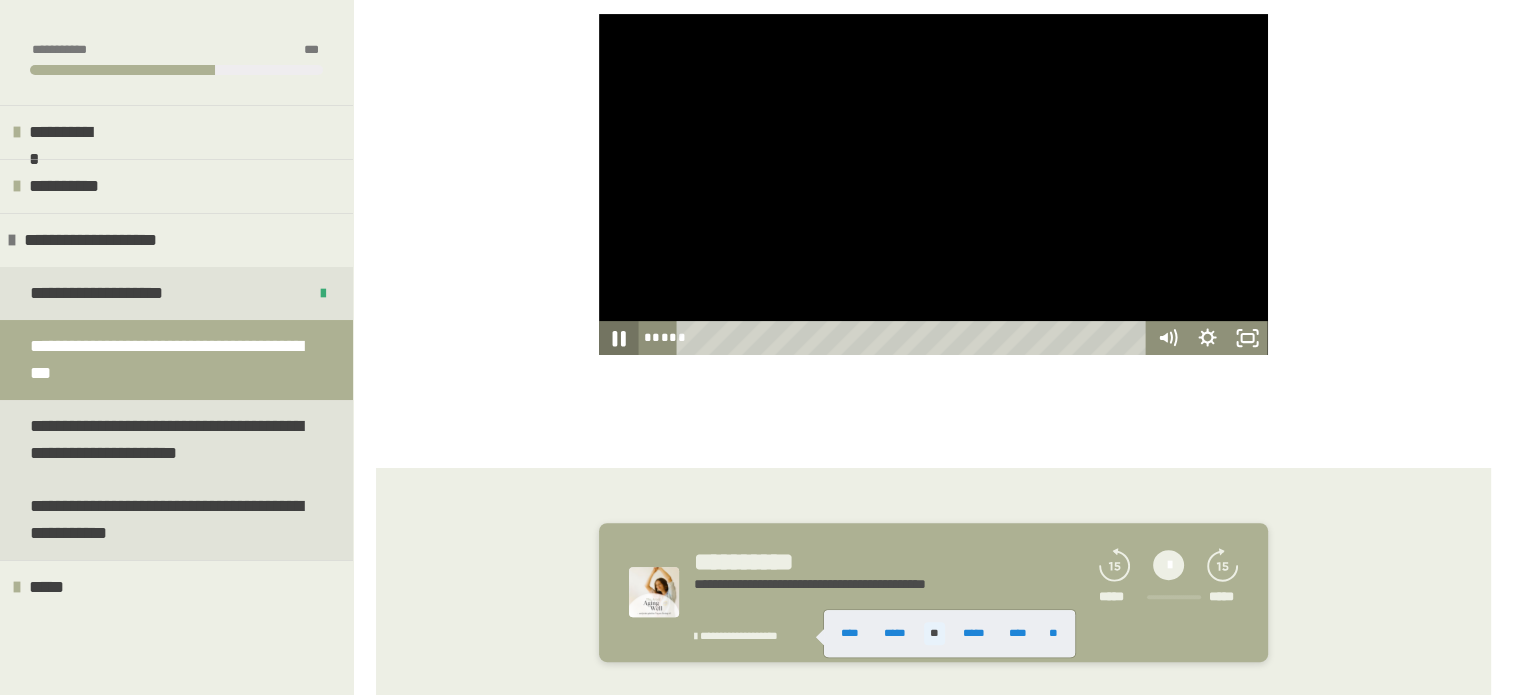click 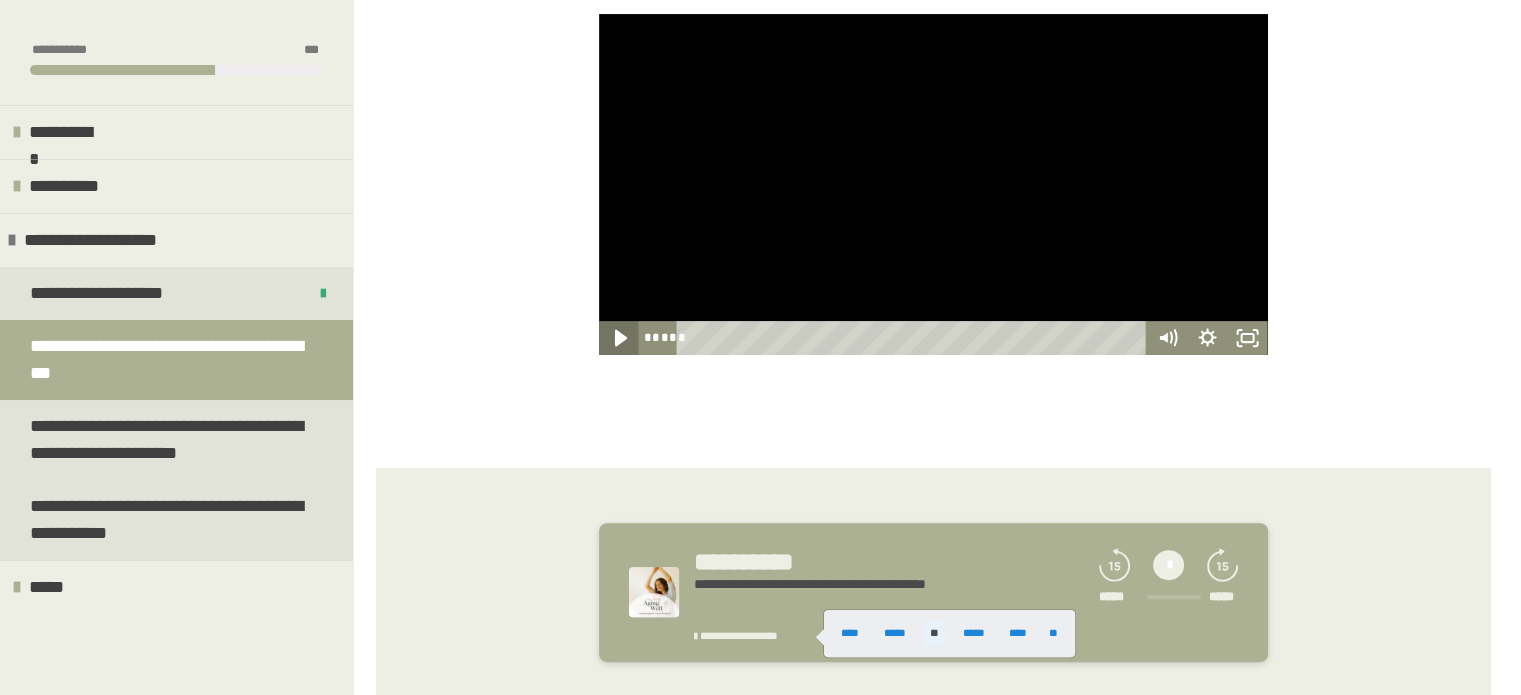 click 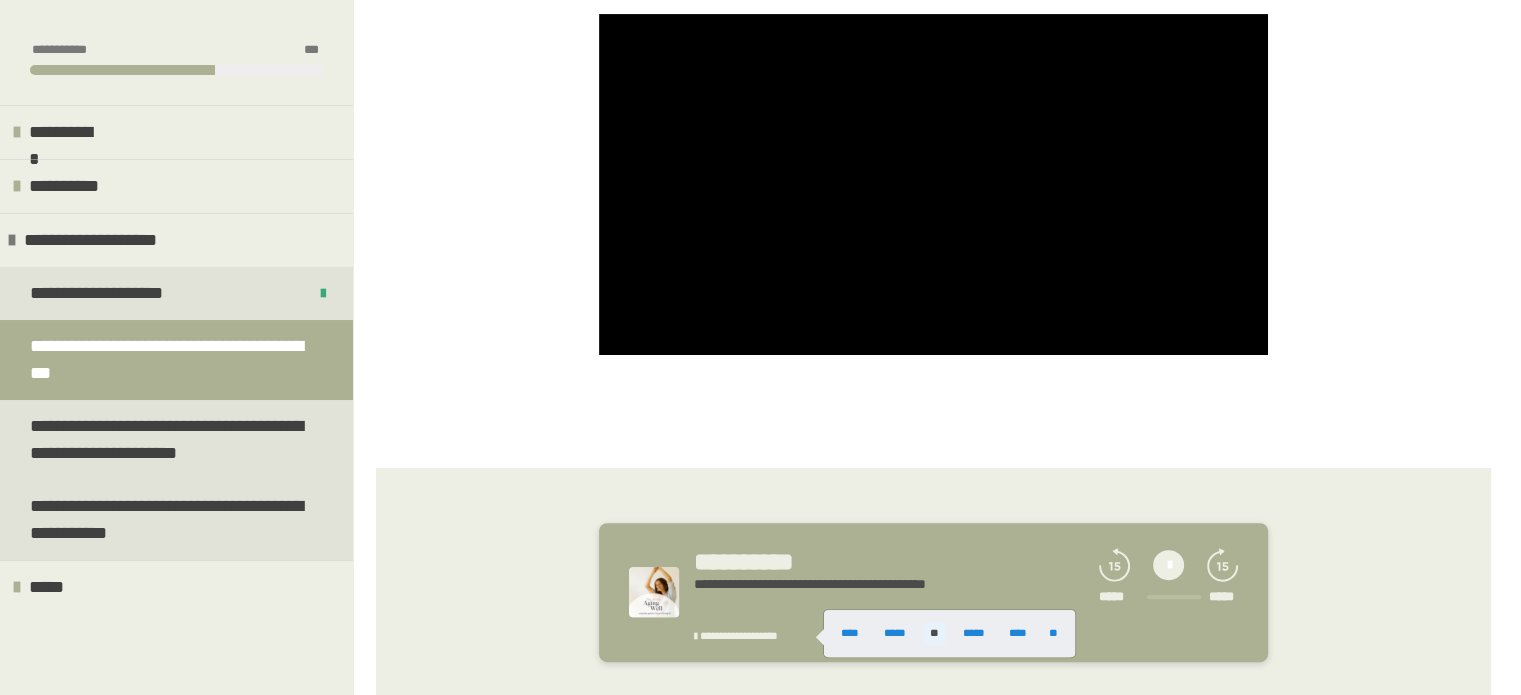 click on "**********" at bounding box center [933, 240] 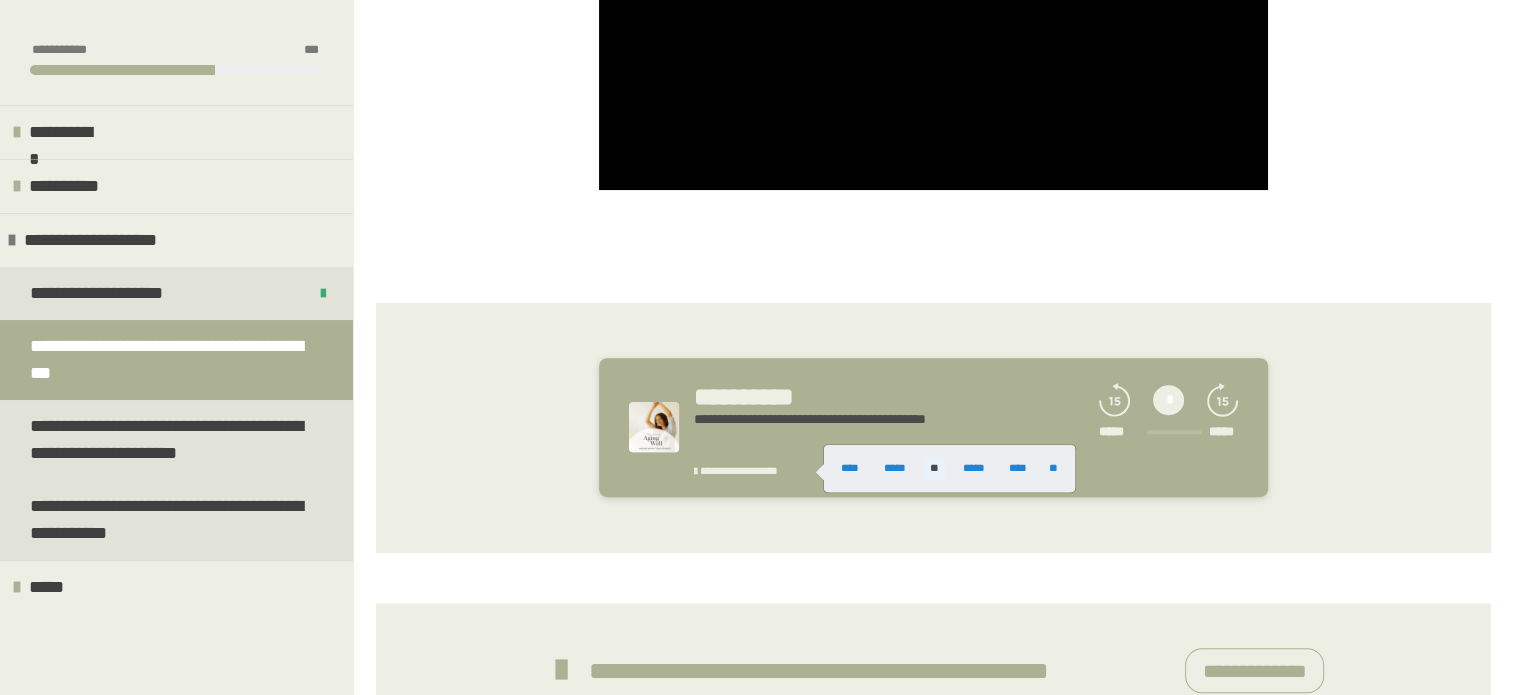 scroll, scrollTop: 771, scrollLeft: 0, axis: vertical 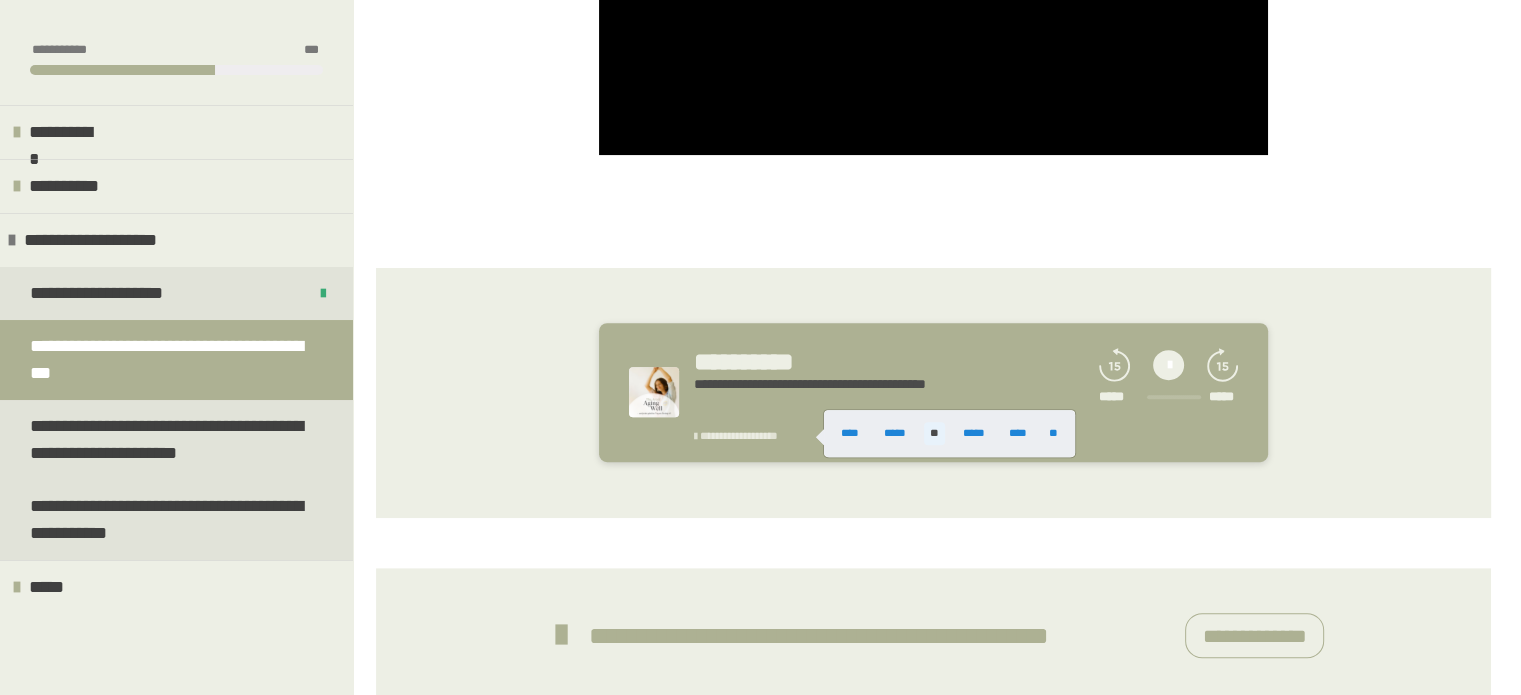 click at bounding box center [760, 347] 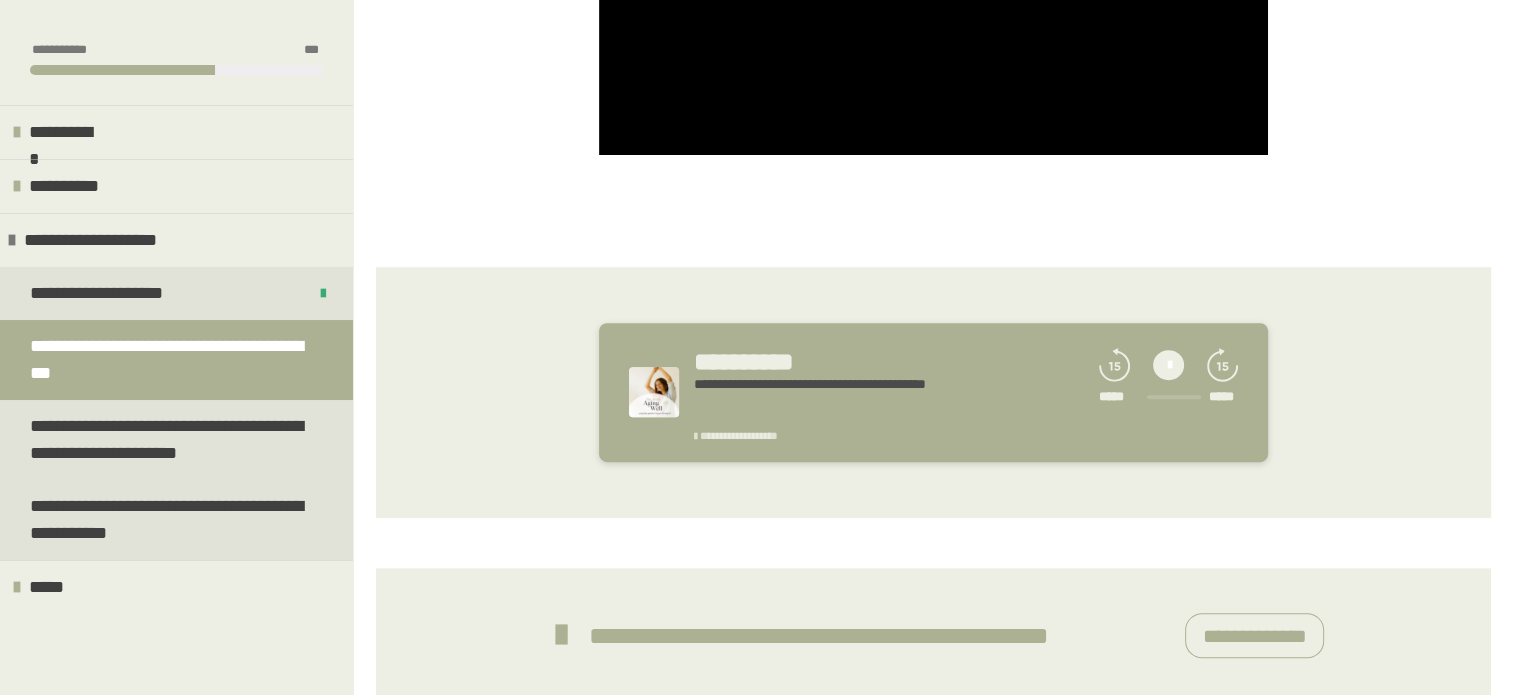 click on "[FIRST] [LAST] [EMAIL]" at bounding box center [933, 392] 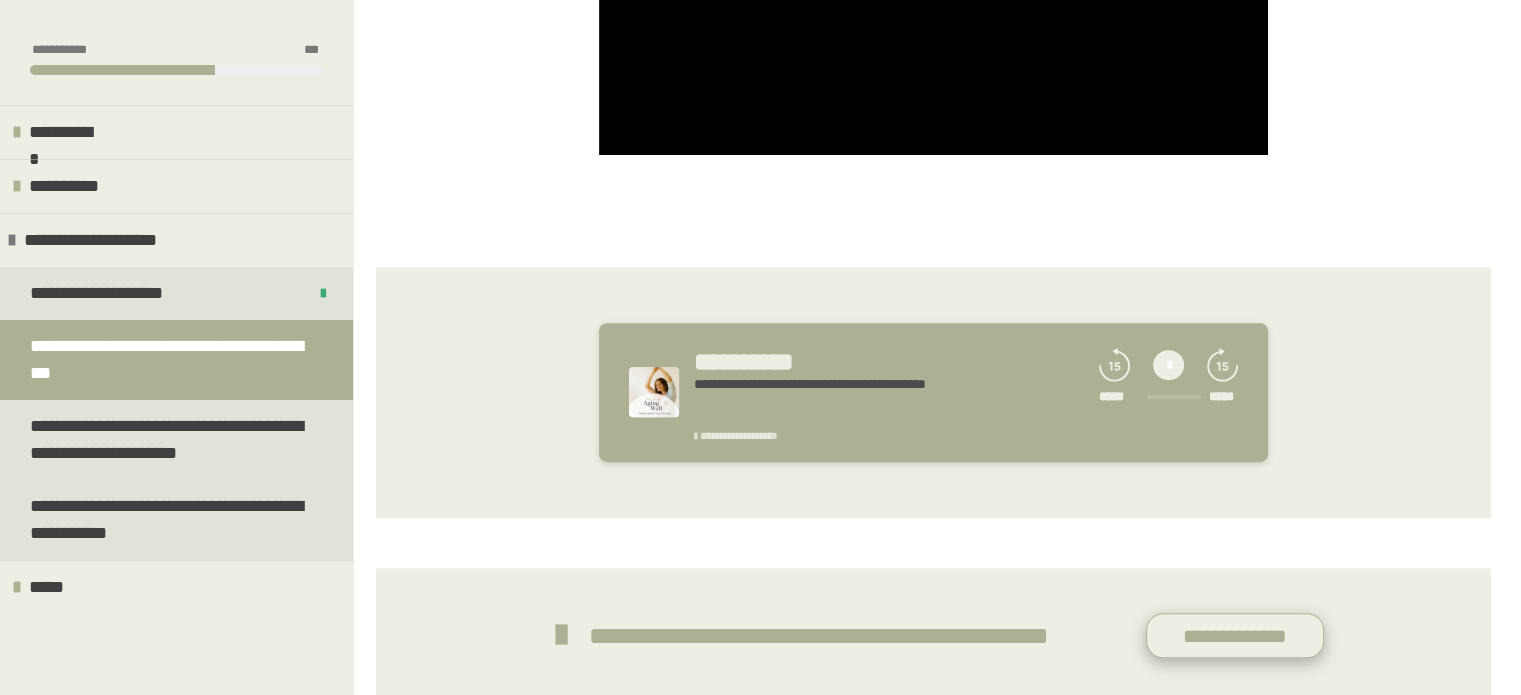 click on "**********" at bounding box center (1234, 636) 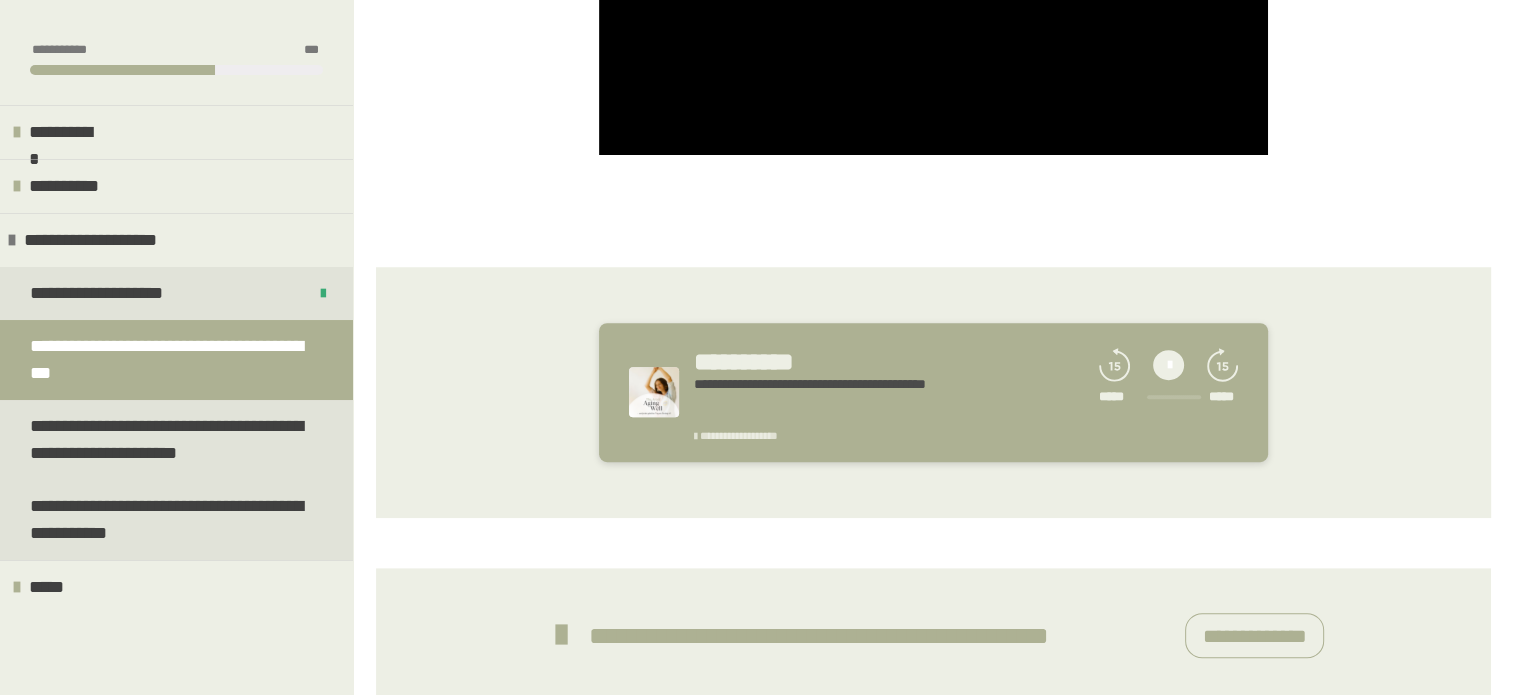 click on "[FIRST] [LAST]" at bounding box center (933, 636) 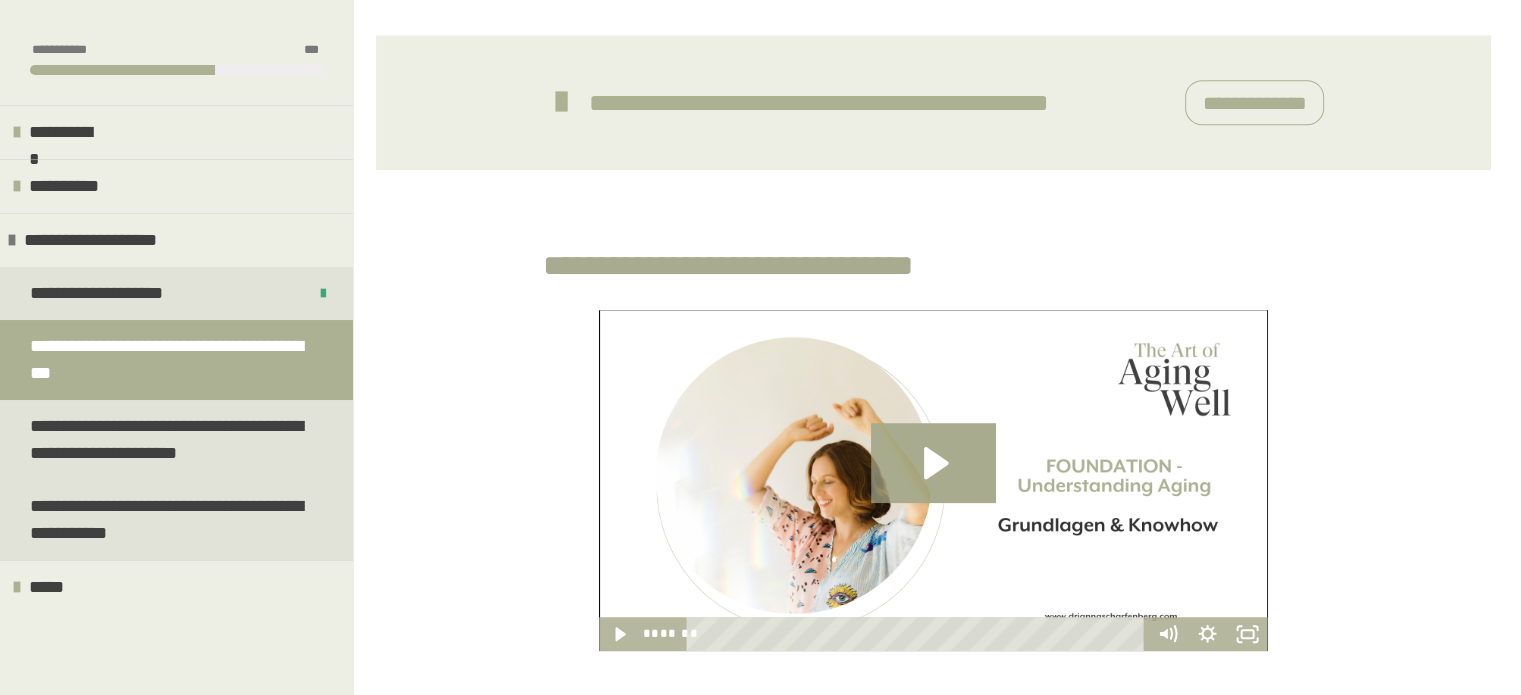 scroll, scrollTop: 1371, scrollLeft: 0, axis: vertical 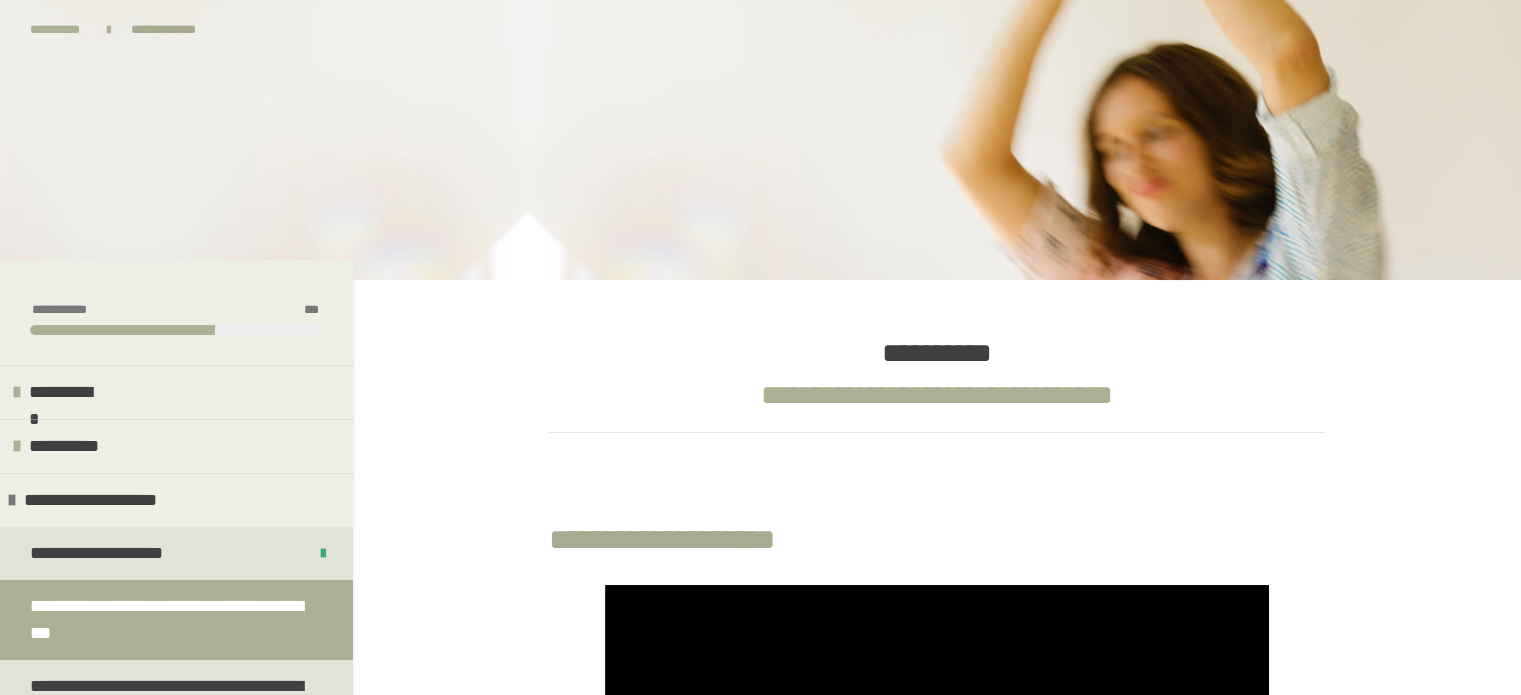 click on "[FIRST] [LAST] [FIRST] [LAST] [FIRST] [LAST] [FIRST] [LAST] [FIRST] [LAST] [FIRST] [LAST] [FIRST] [LAST] [FIRST] [LAST] [FIRST] [LAST] [FIRST] [LAST] [EMAIL]" at bounding box center (760, 3842) 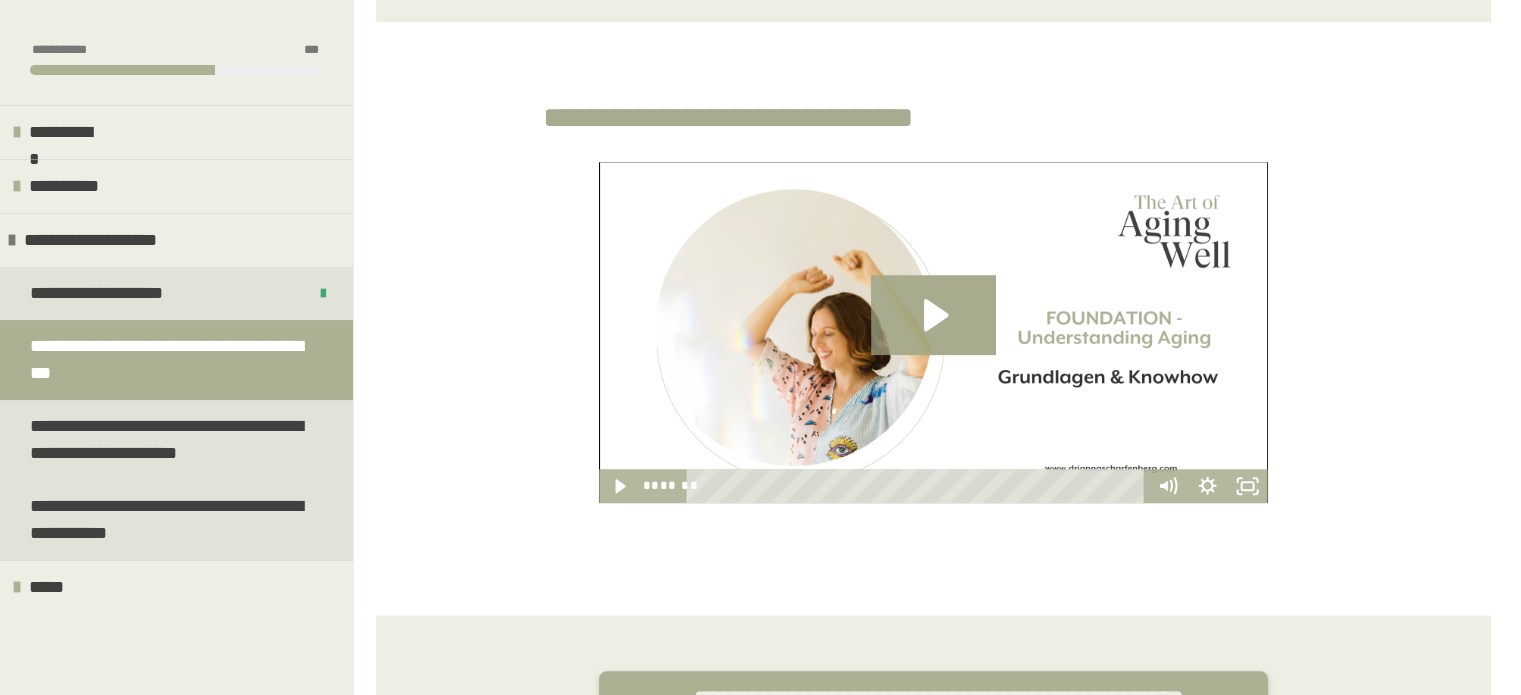 scroll, scrollTop: 1492, scrollLeft: 0, axis: vertical 